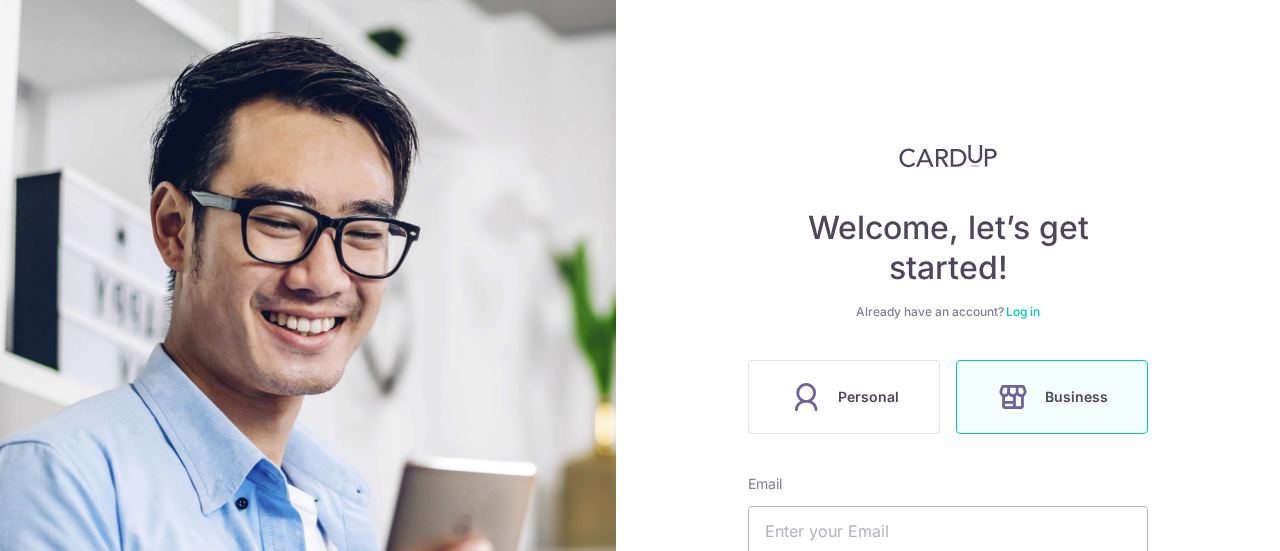 scroll, scrollTop: 0, scrollLeft: 0, axis: both 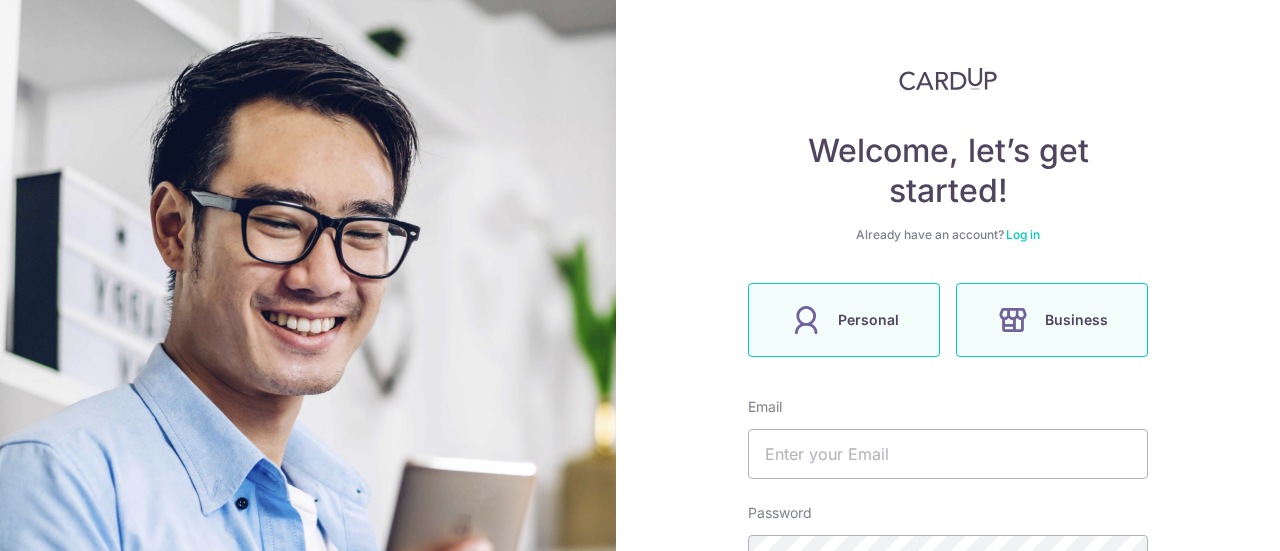 click on "Personal" at bounding box center (844, 320) 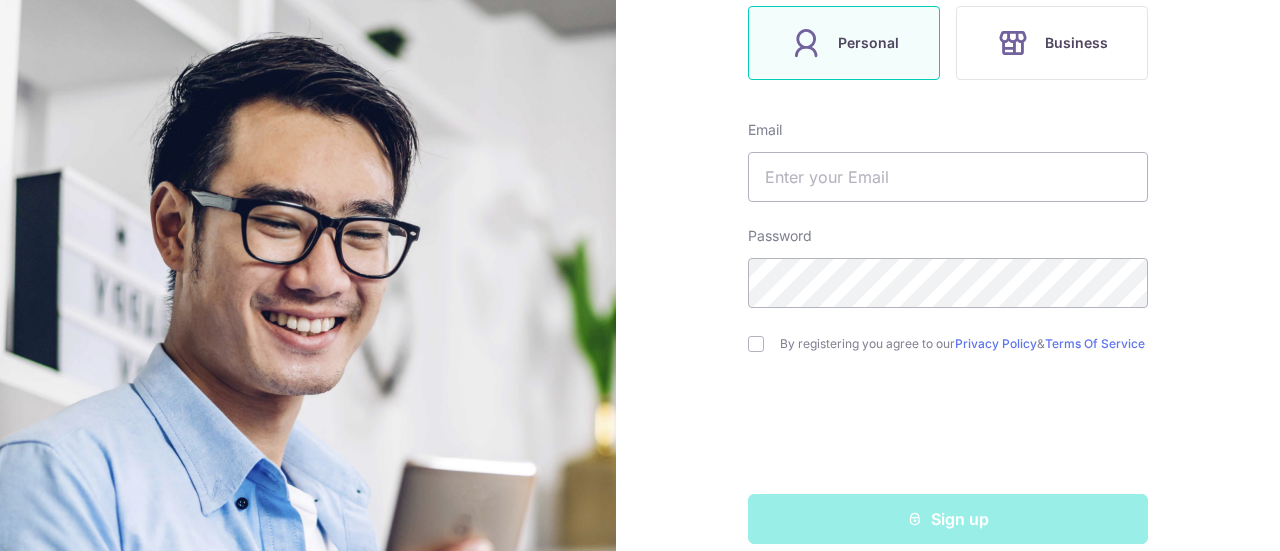 scroll, scrollTop: 355, scrollLeft: 0, axis: vertical 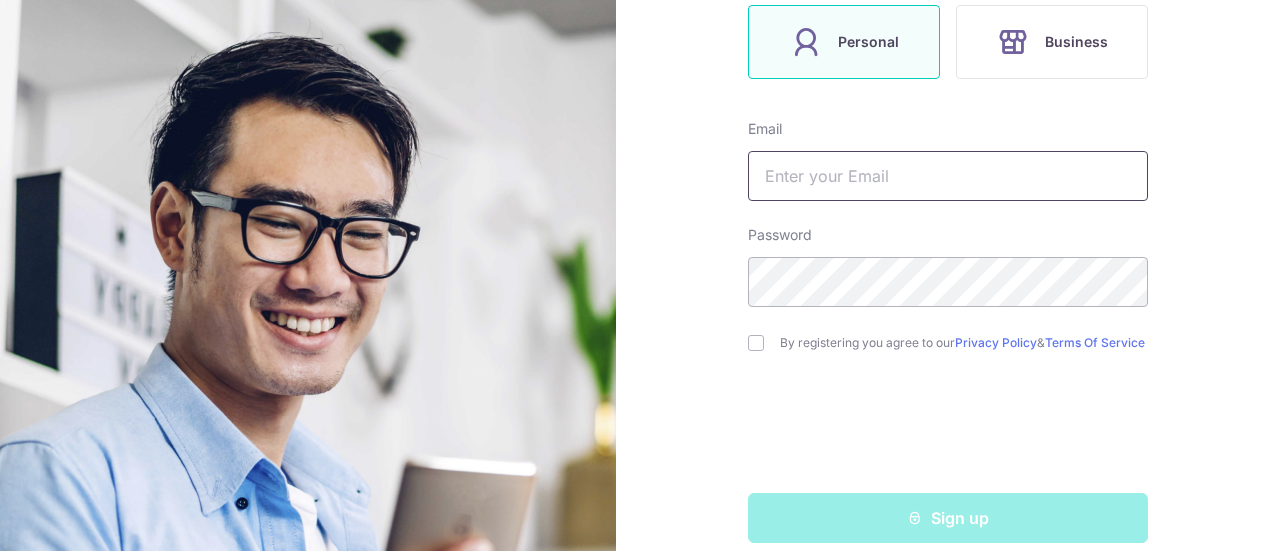 click at bounding box center [948, 176] 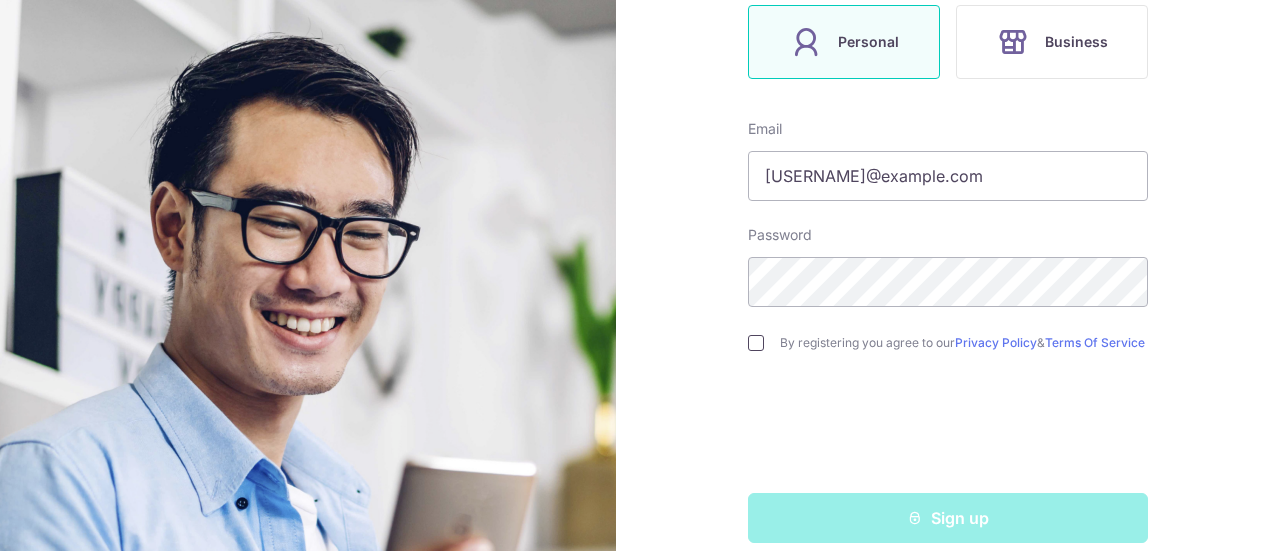click at bounding box center (756, 343) 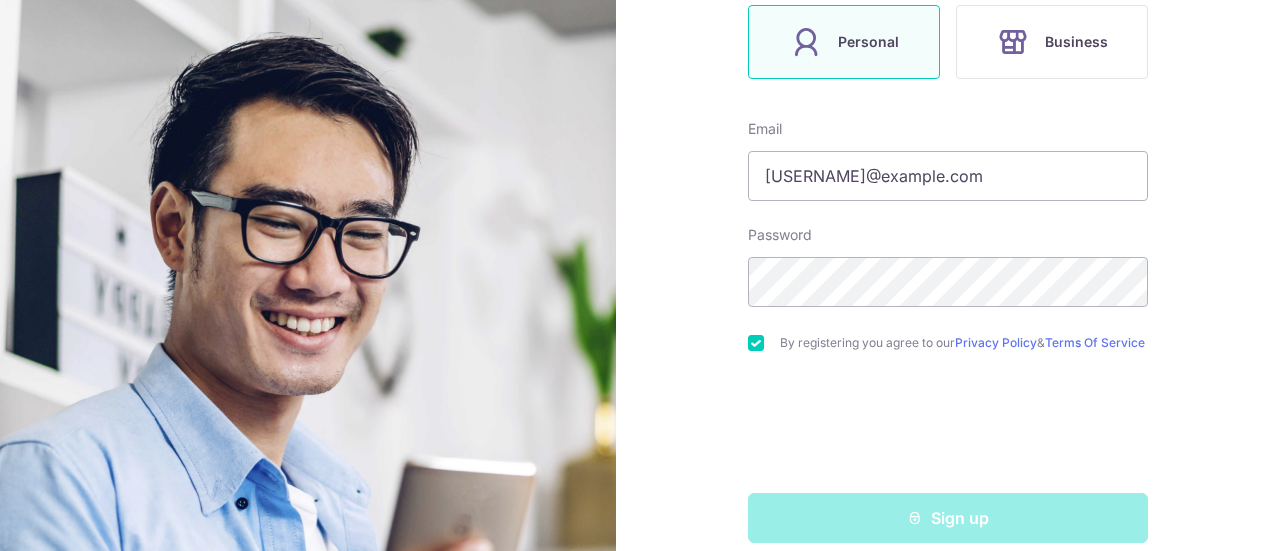 scroll, scrollTop: 385, scrollLeft: 0, axis: vertical 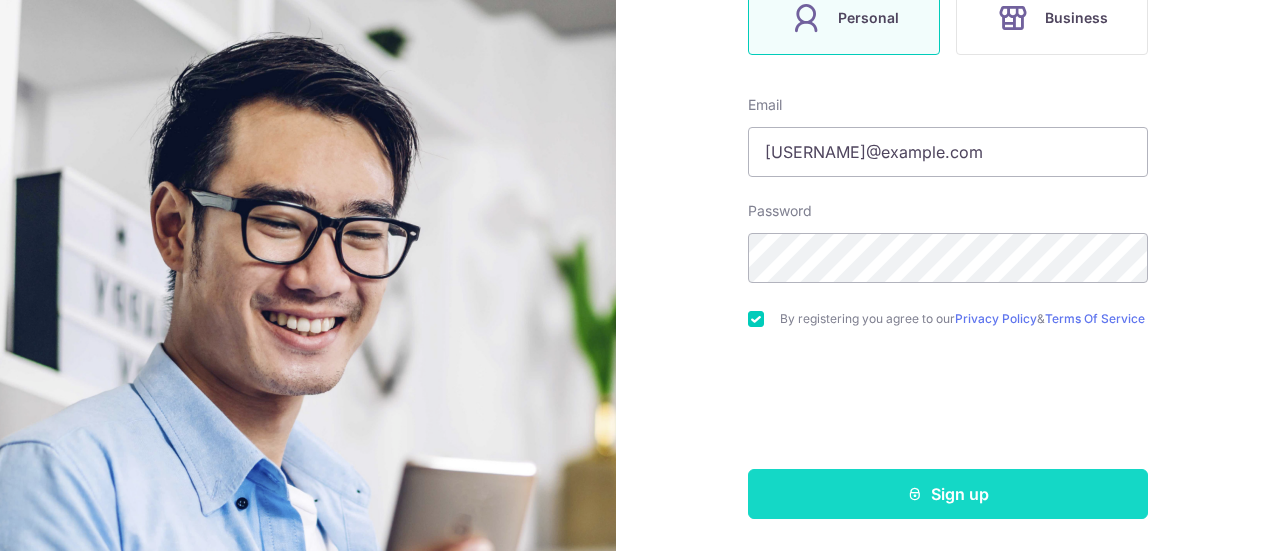 click on "Sign up" at bounding box center [948, 494] 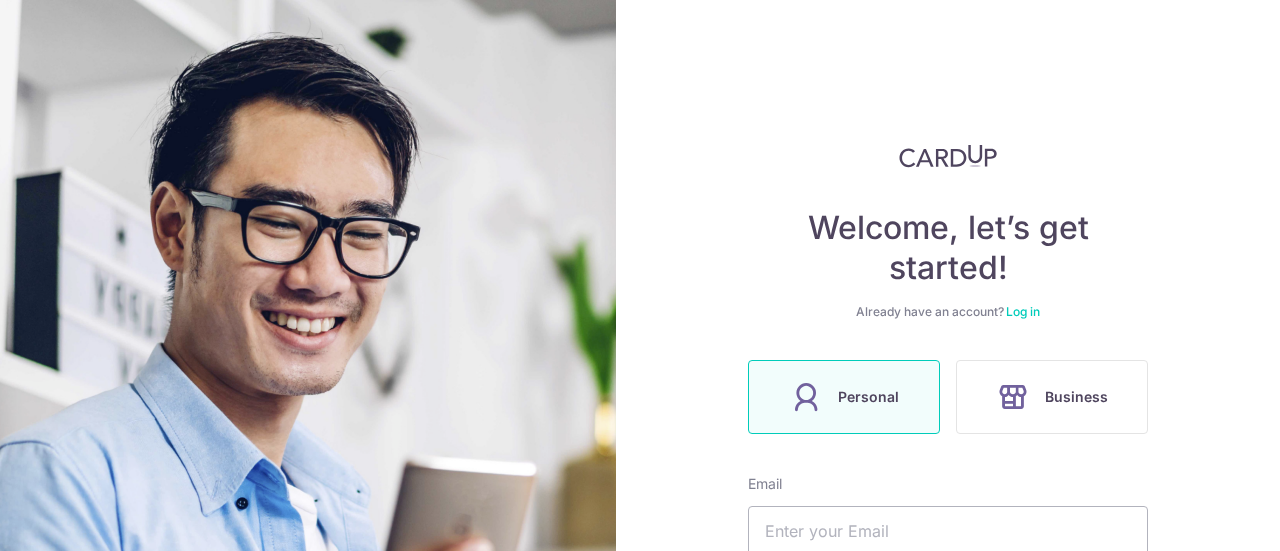 scroll, scrollTop: 0, scrollLeft: 0, axis: both 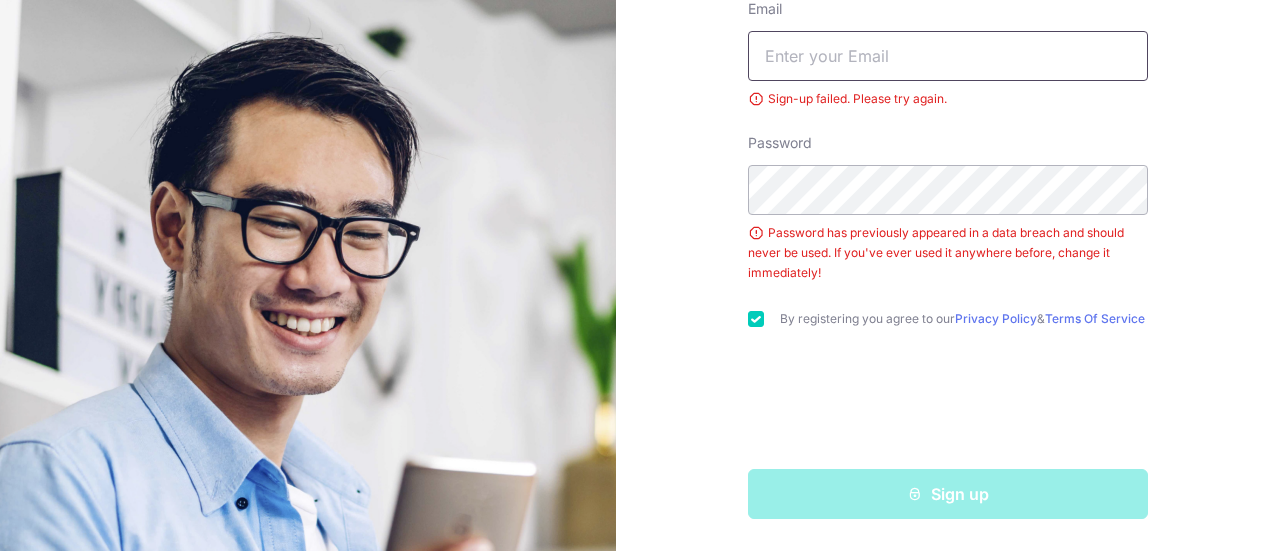 type on "[USERNAME]@example.com" 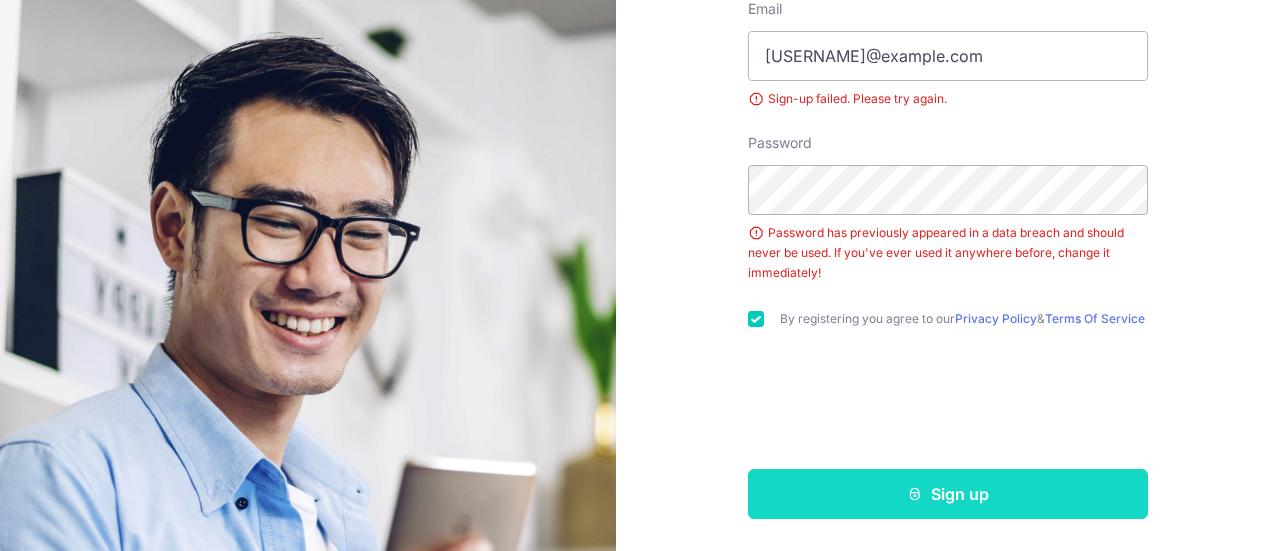 click on "Sign up" at bounding box center [948, 494] 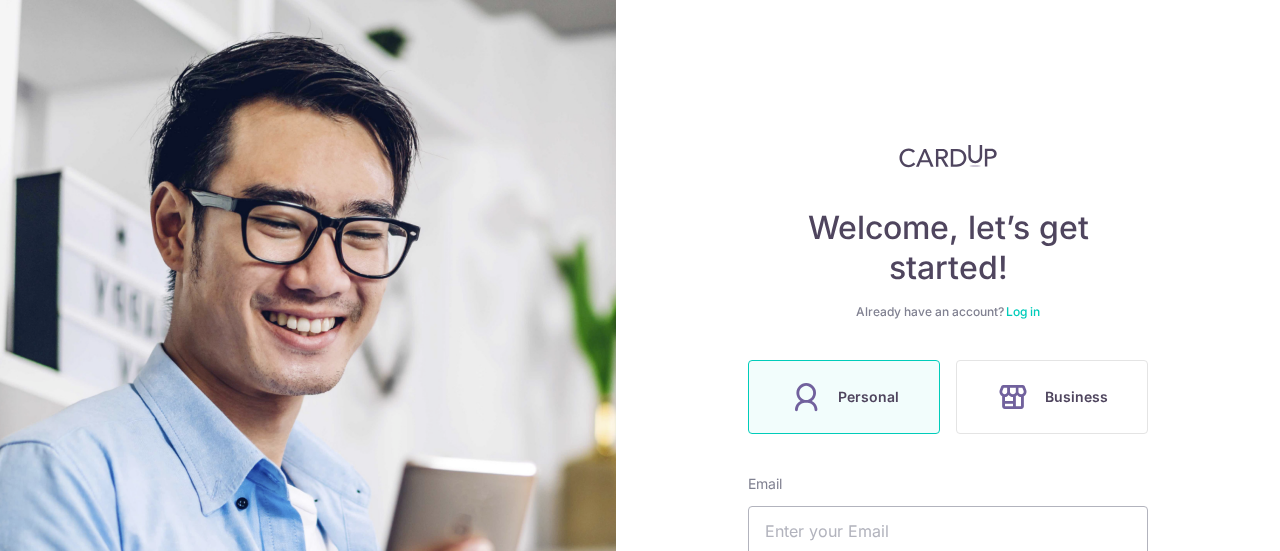 scroll, scrollTop: 0, scrollLeft: 0, axis: both 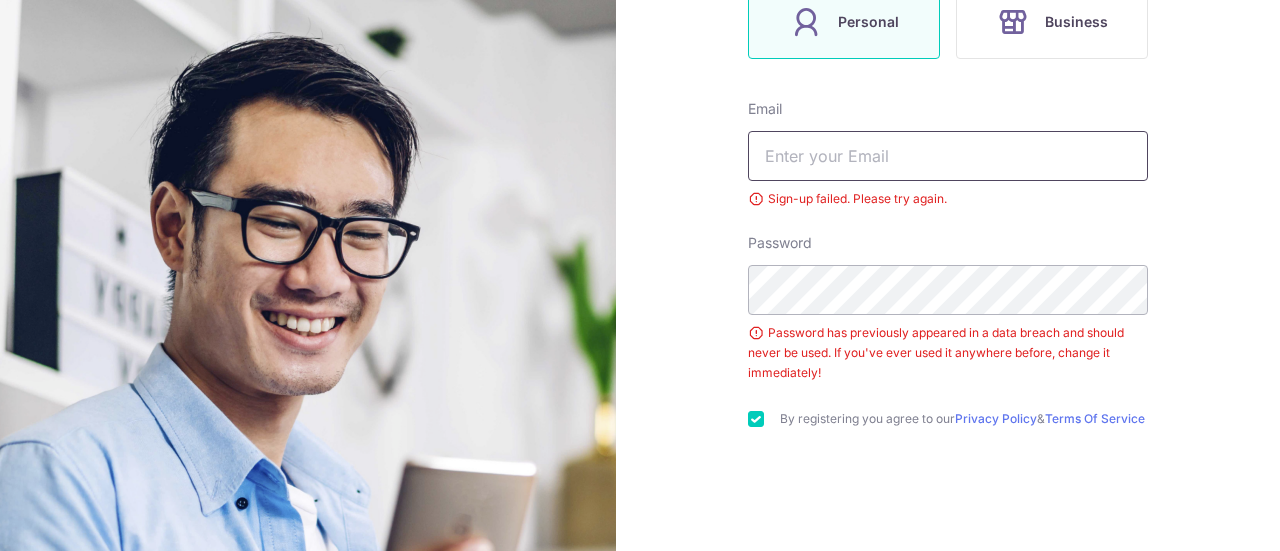 type on "[USERNAME]@example.com" 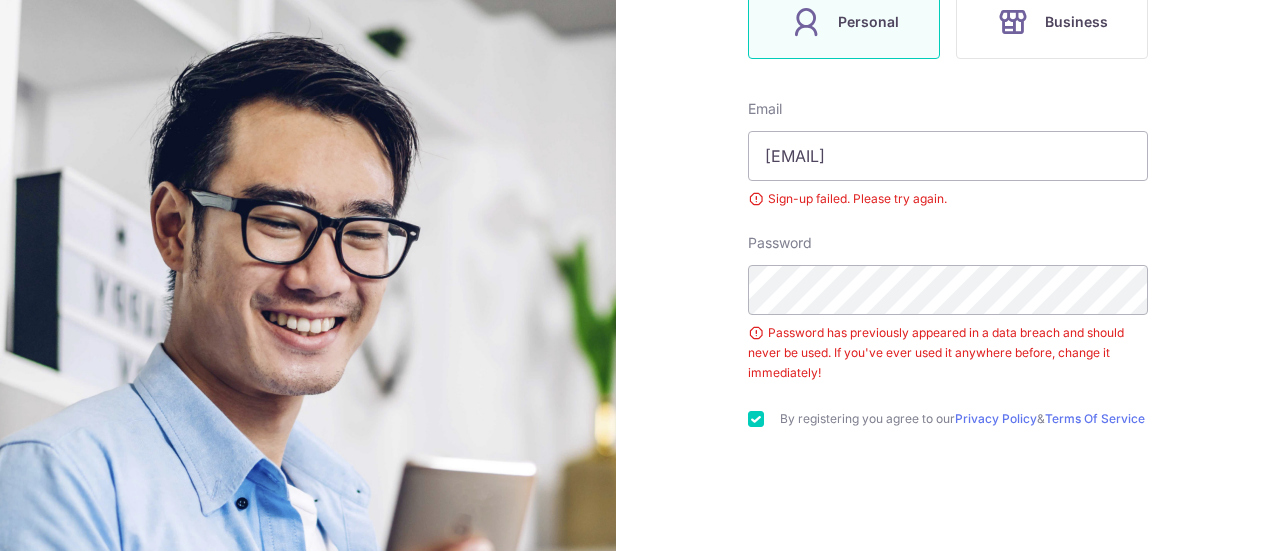 click on "Password
Password has previously appeared in a data breach and should never be used. If you've ever used it anywhere before, change it immediately!" at bounding box center [948, 308] 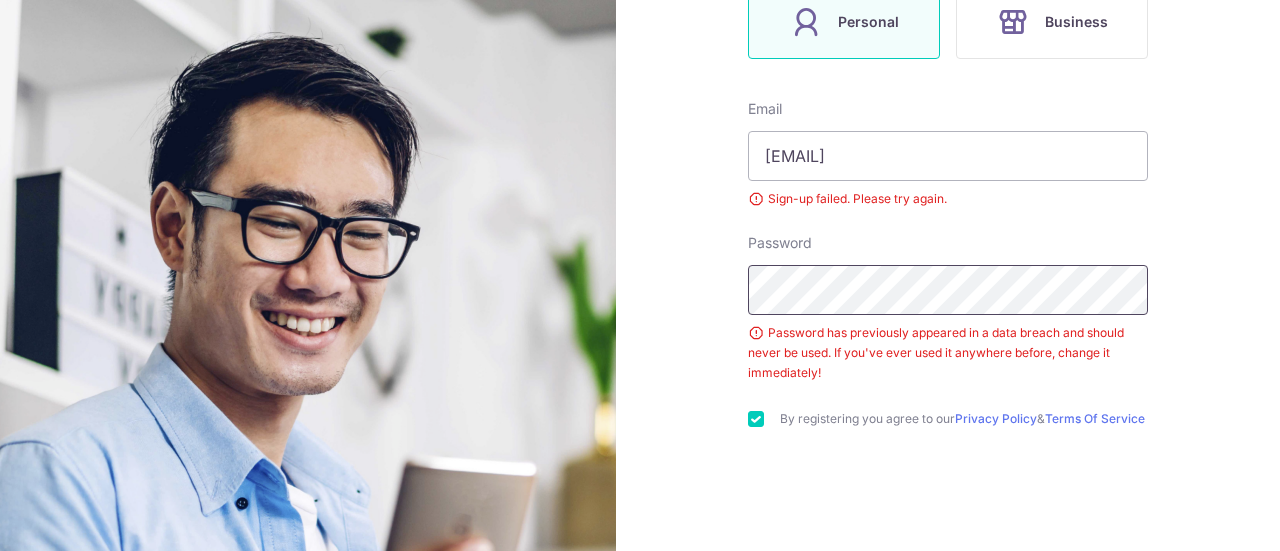 scroll, scrollTop: 481, scrollLeft: 0, axis: vertical 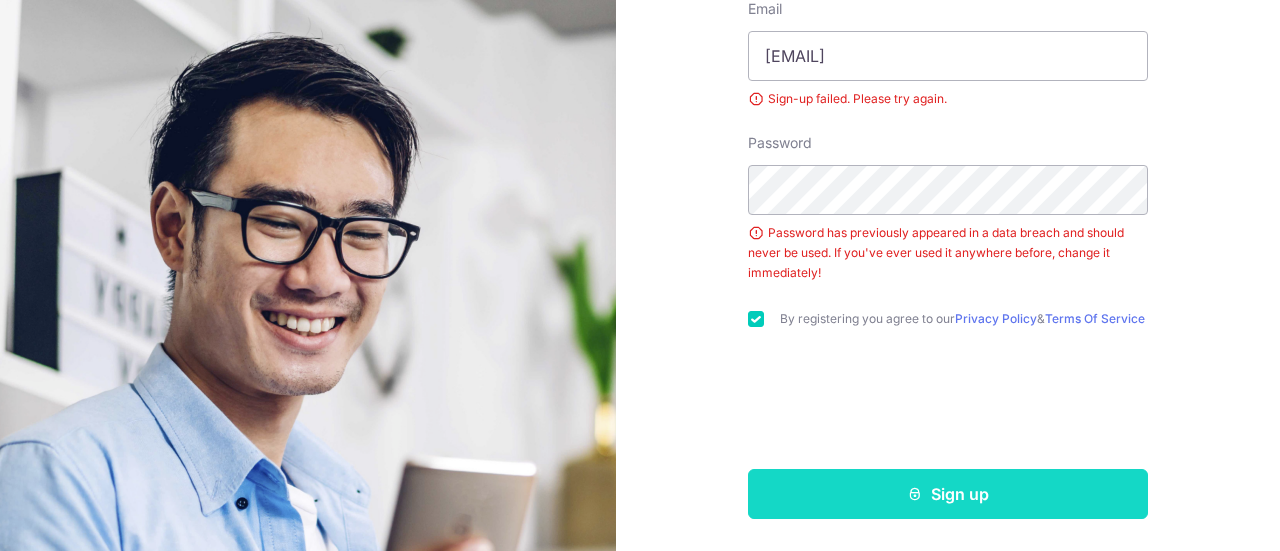 click on "Sign up" at bounding box center [948, 494] 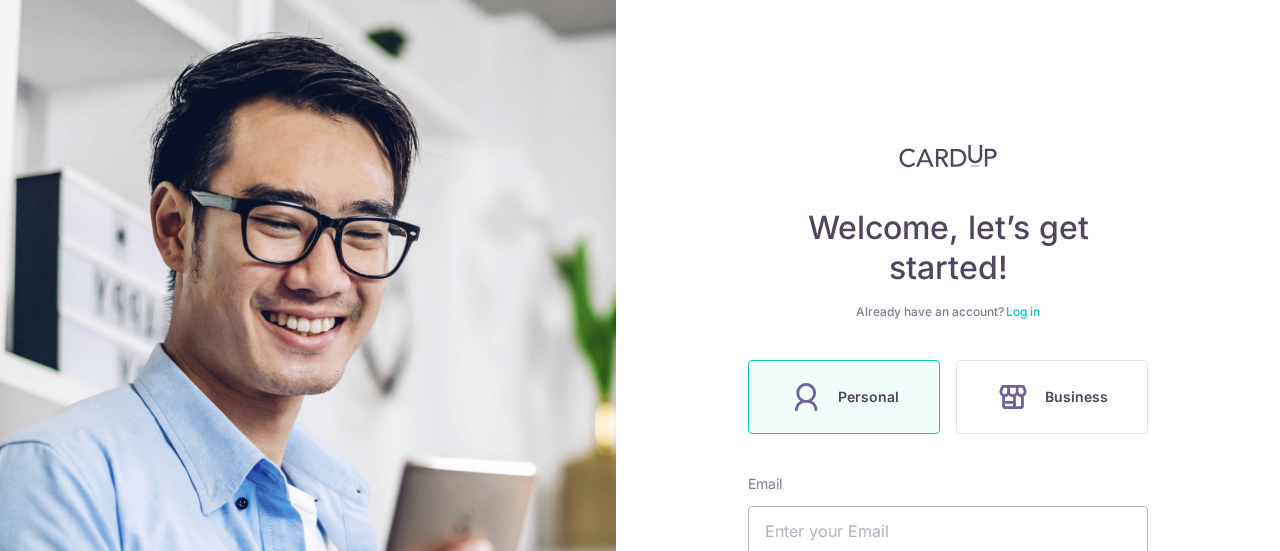 scroll, scrollTop: 0, scrollLeft: 0, axis: both 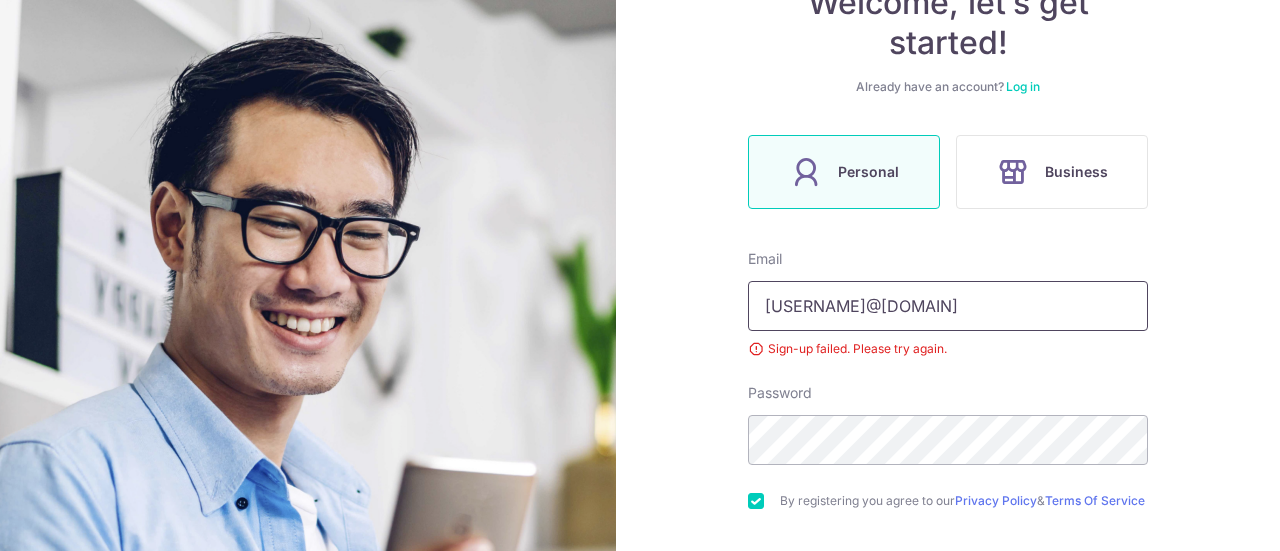 click on "[USERNAME]@example.com" at bounding box center (948, 306) 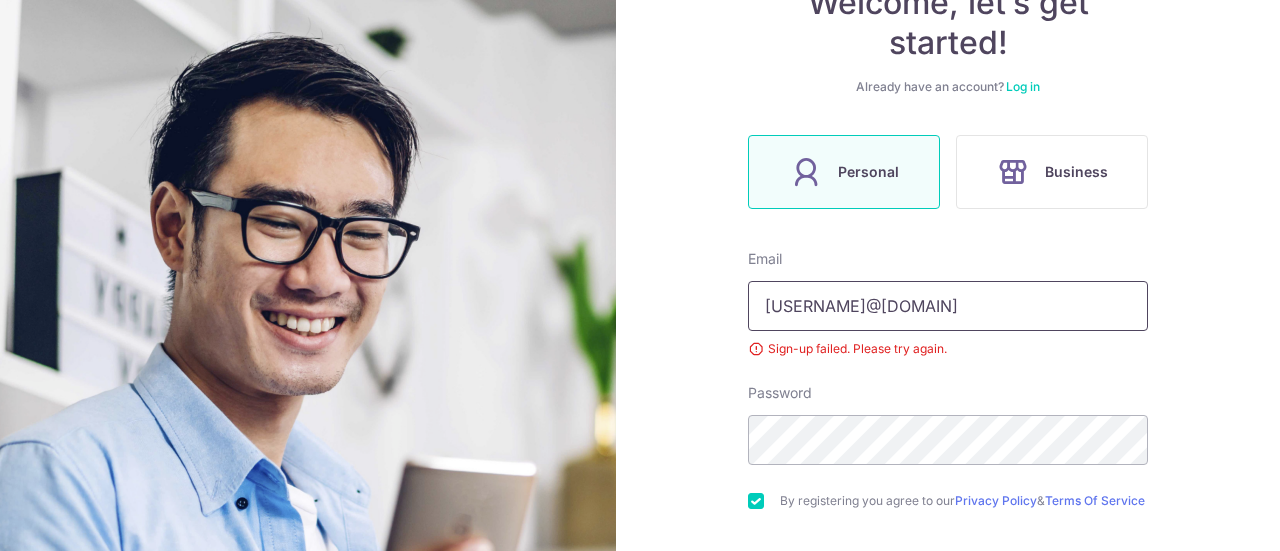 type on "[USERNAME]@example.com" 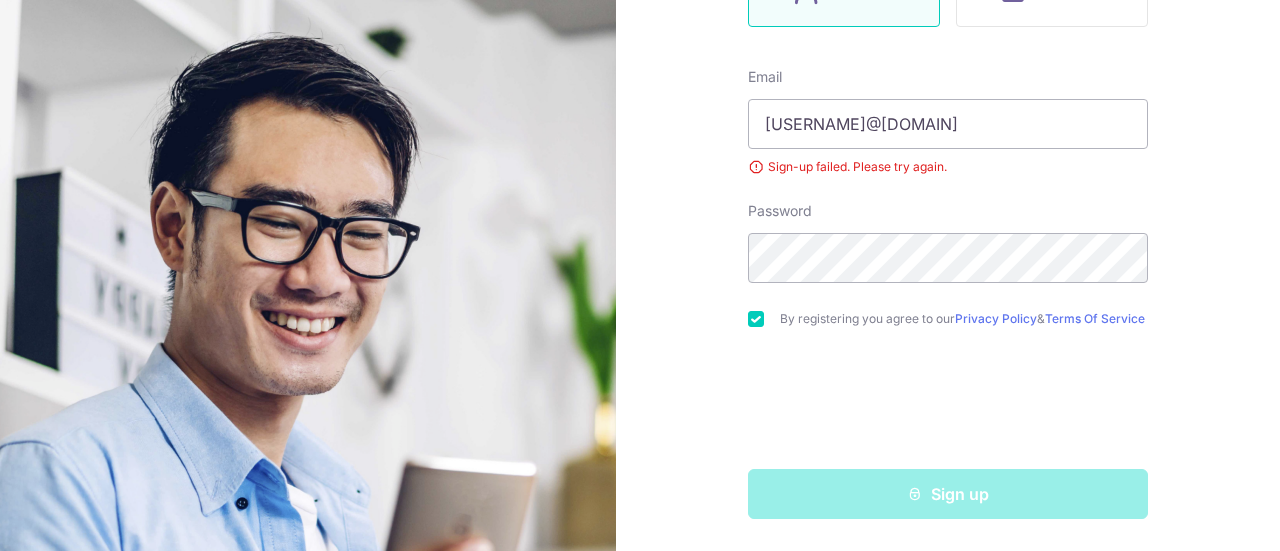 click on "Sign up" at bounding box center (948, 494) 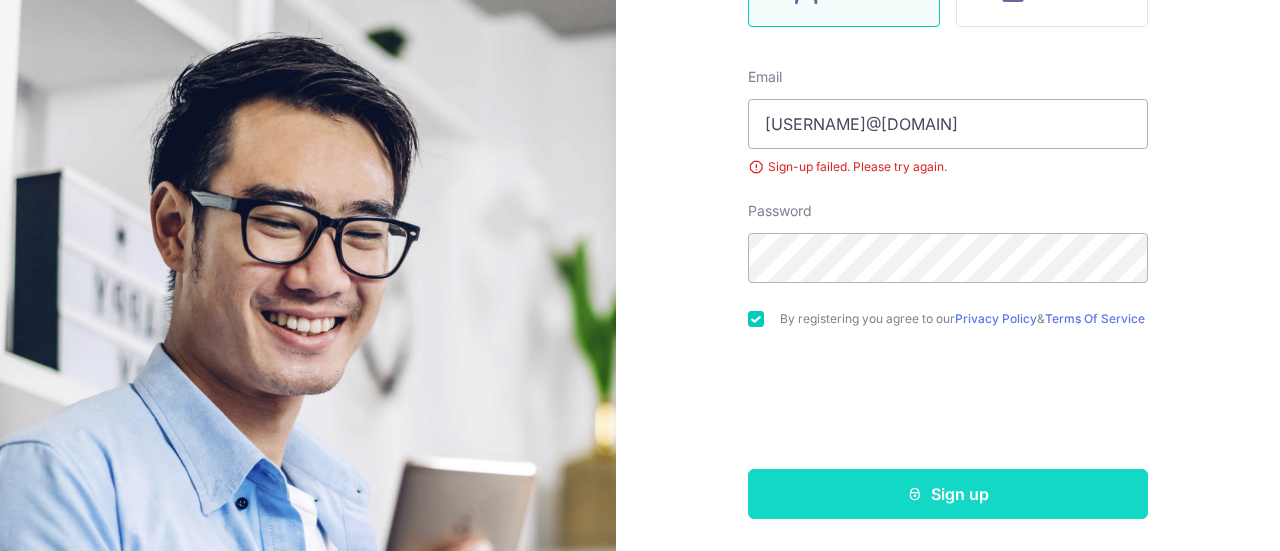 click on "Sign up" at bounding box center (948, 494) 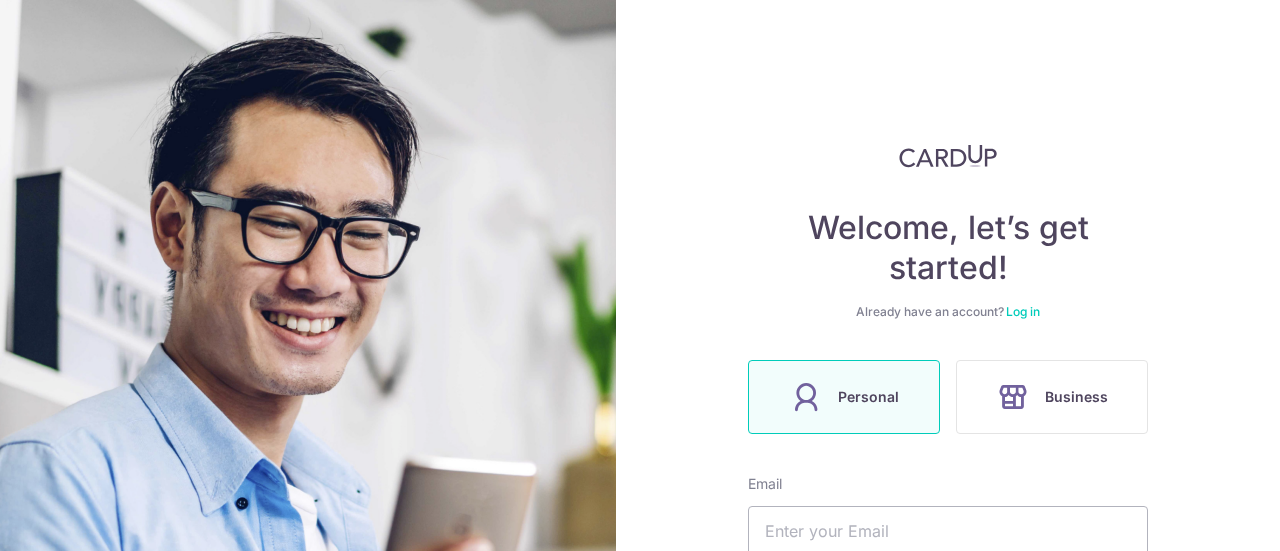 scroll, scrollTop: 0, scrollLeft: 0, axis: both 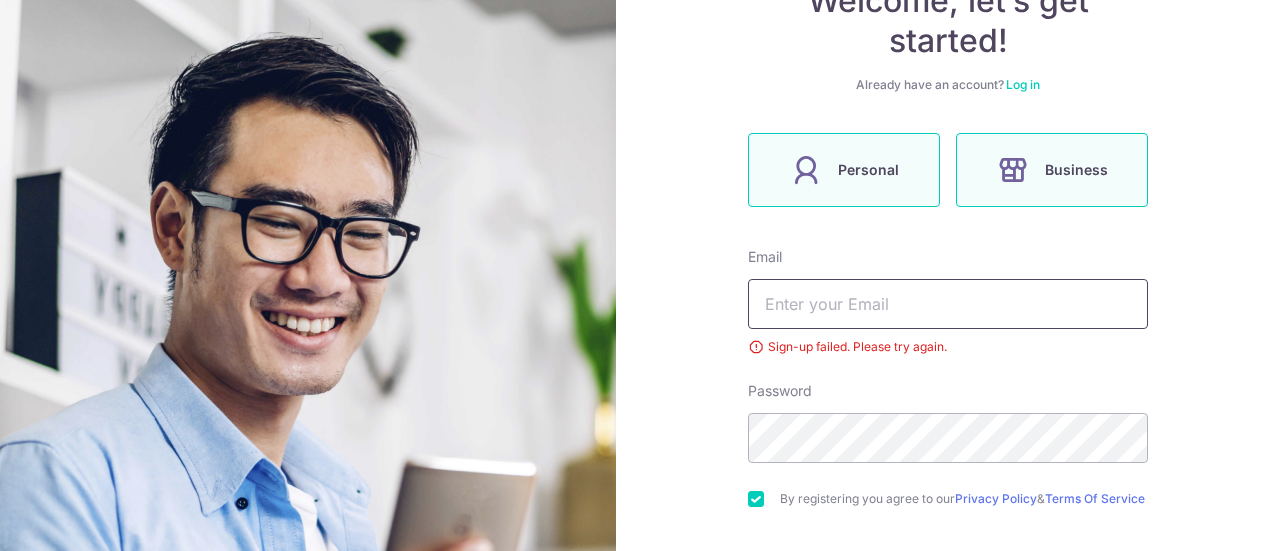 type on "[USERNAME]@[example.com]" 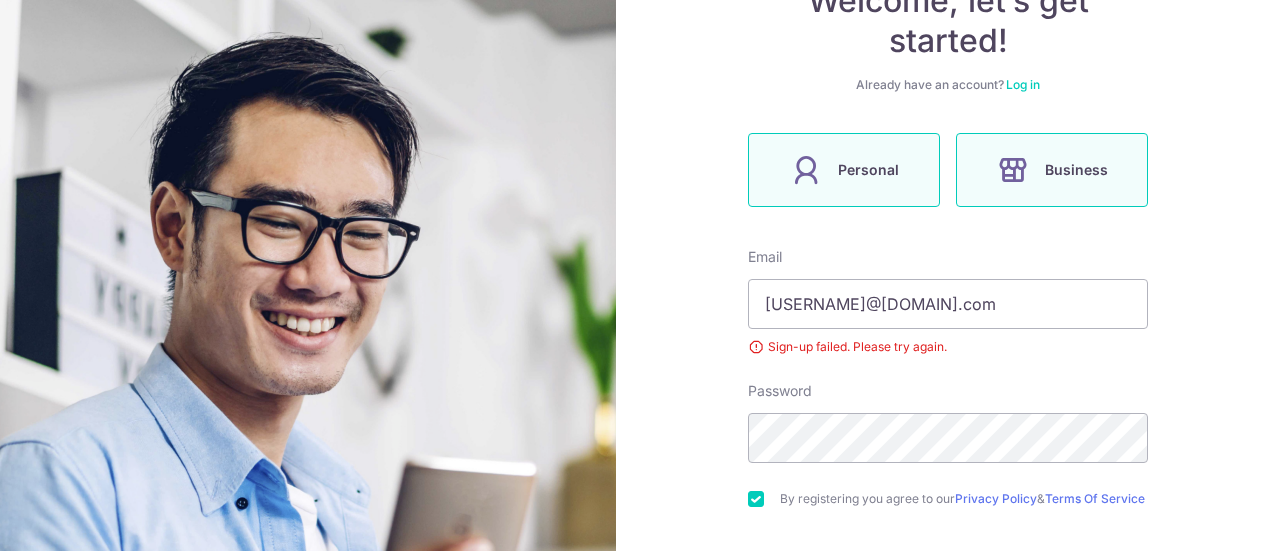 click on "Business" at bounding box center [1052, 170] 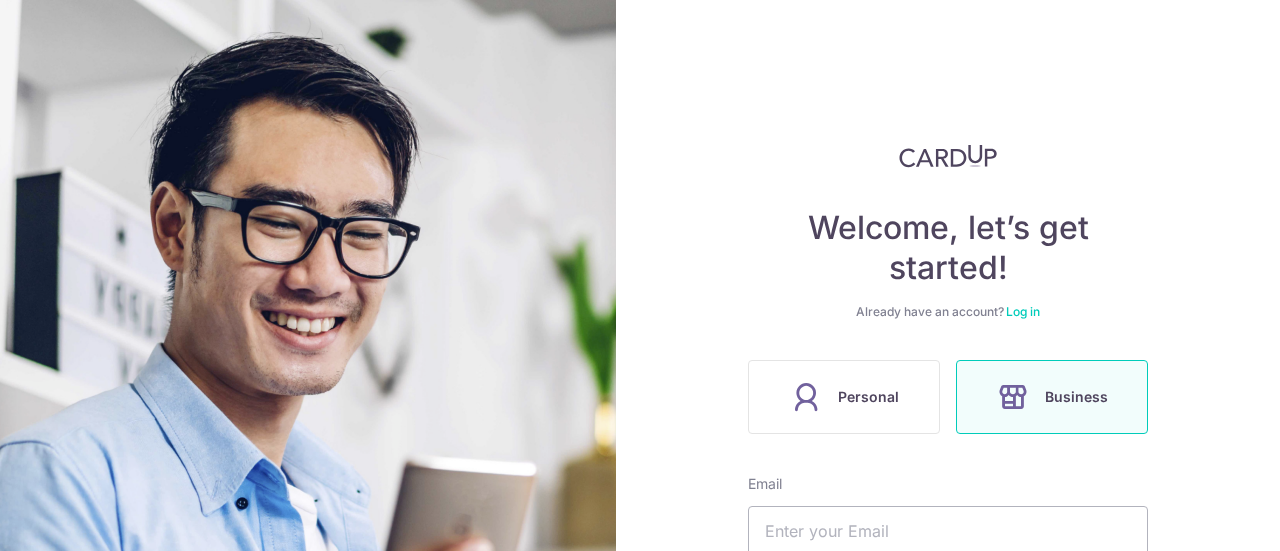 click on "Log in" at bounding box center (1023, 311) 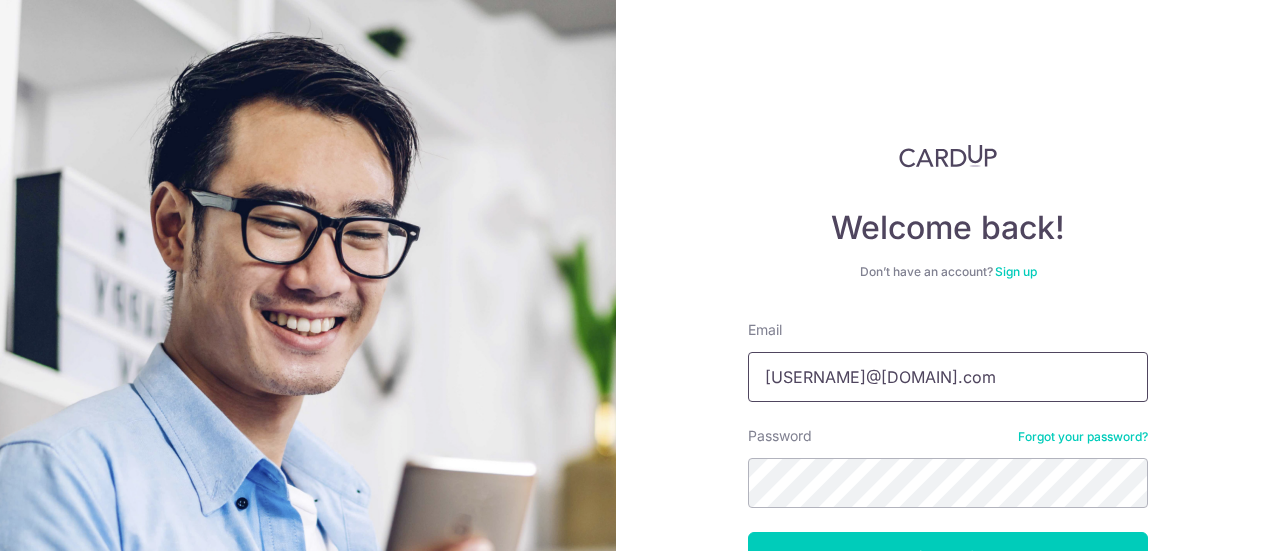 scroll, scrollTop: 142, scrollLeft: 0, axis: vertical 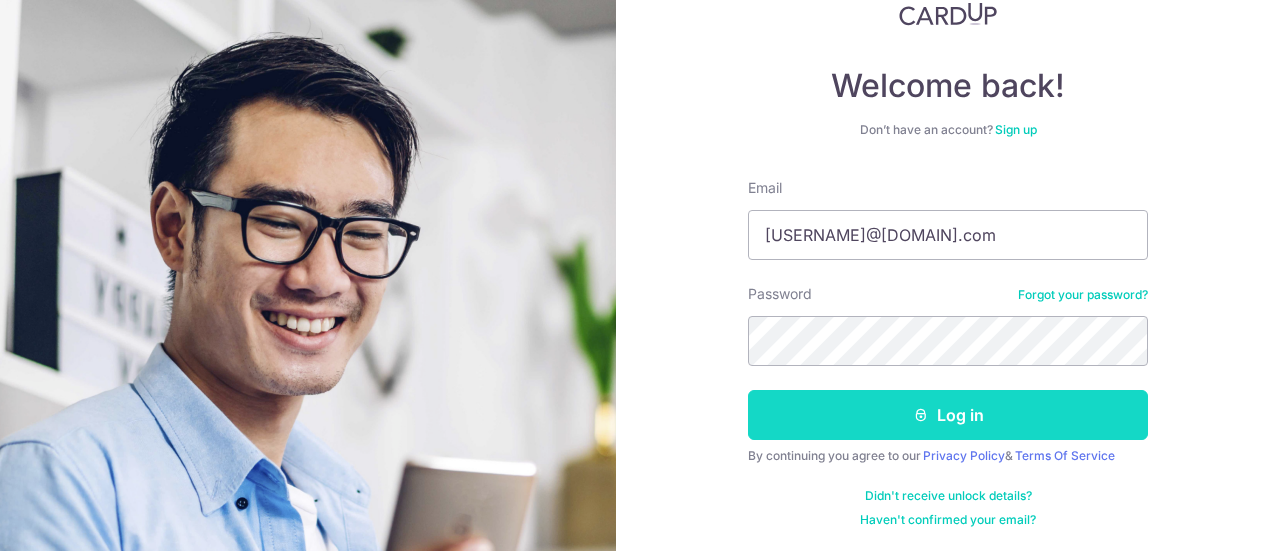 click on "Log in" at bounding box center [948, 415] 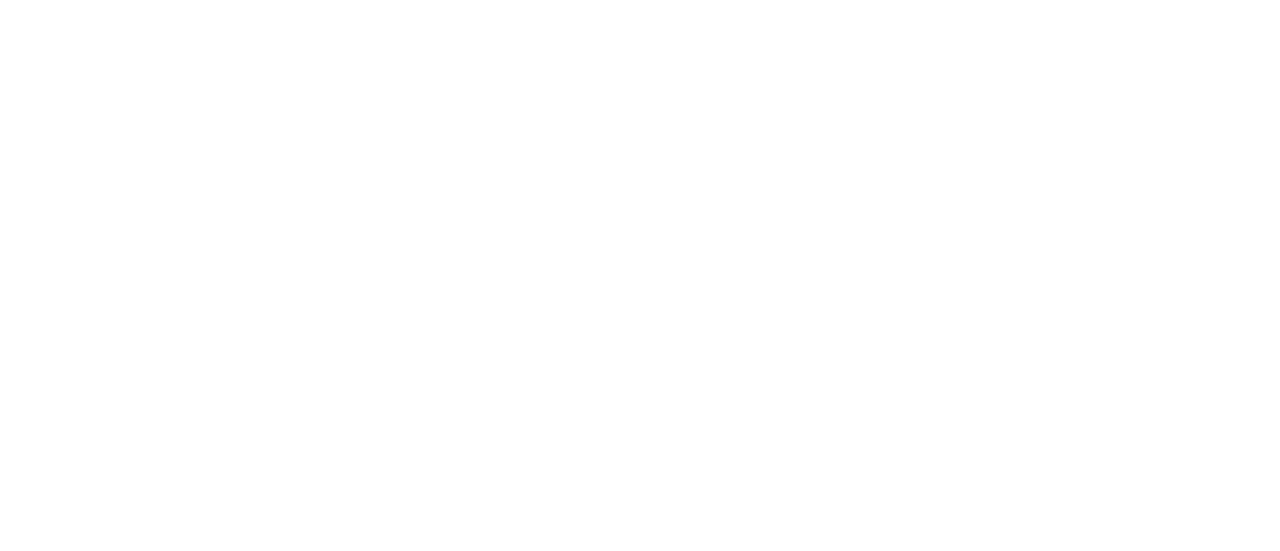 scroll, scrollTop: 0, scrollLeft: 0, axis: both 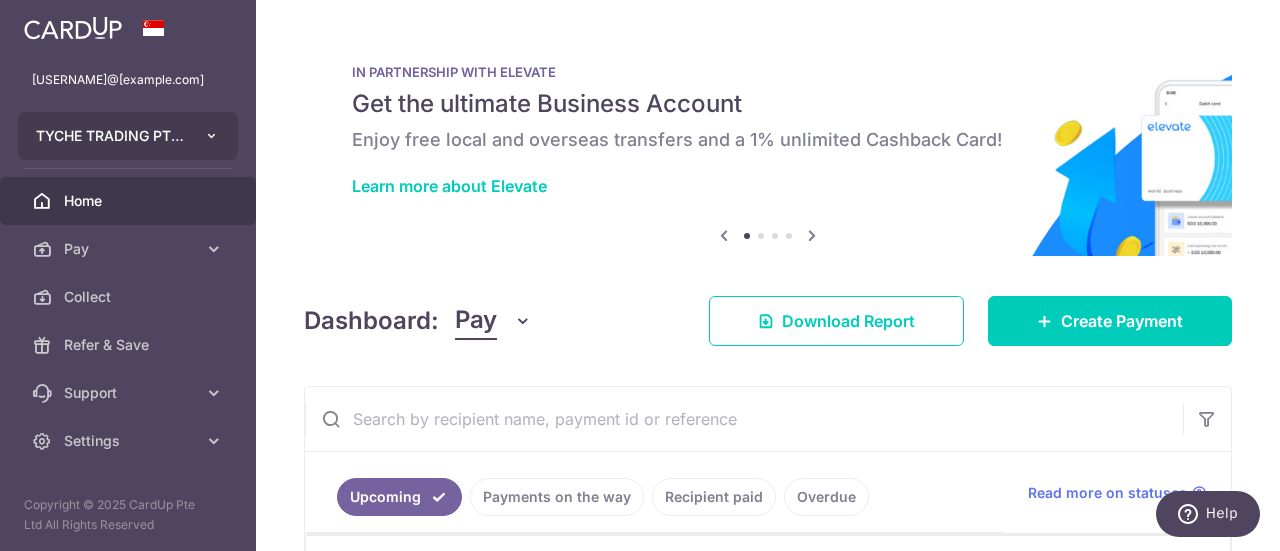 click on "TYCHE TRADING PTE. LTD." at bounding box center (128, 136) 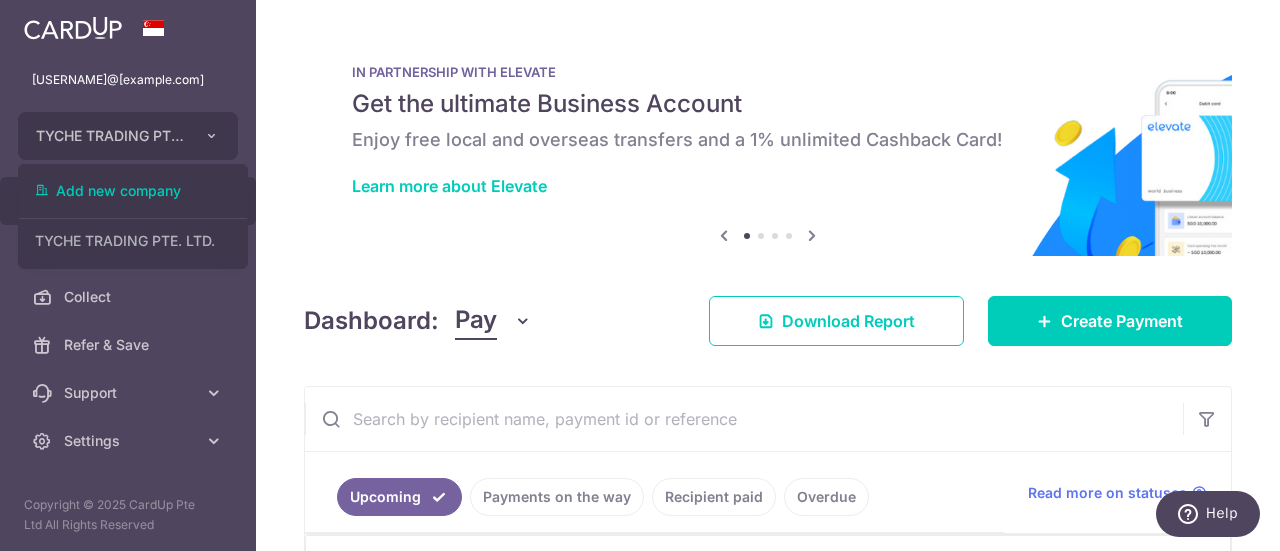 click on "Dashboard:
Pay
Pay
Collect
Download Report
Create Payment" at bounding box center (768, 317) 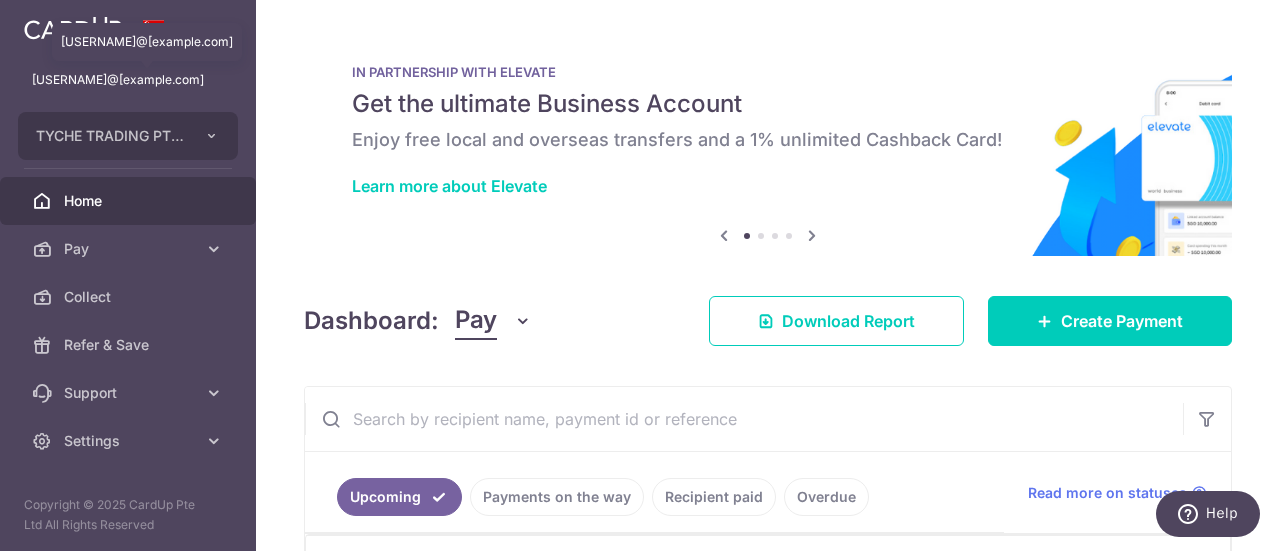 click on "[USERNAME]@[DOMAIN].com" at bounding box center [128, 80] 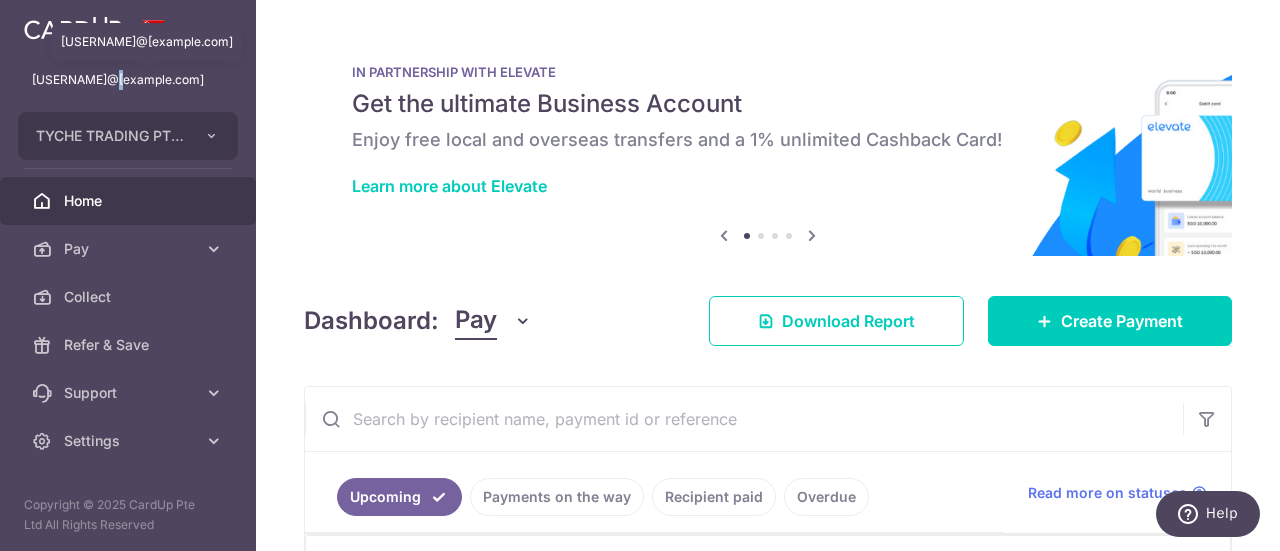click on "[USERNAME]@[DOMAIN].com" at bounding box center (128, 80) 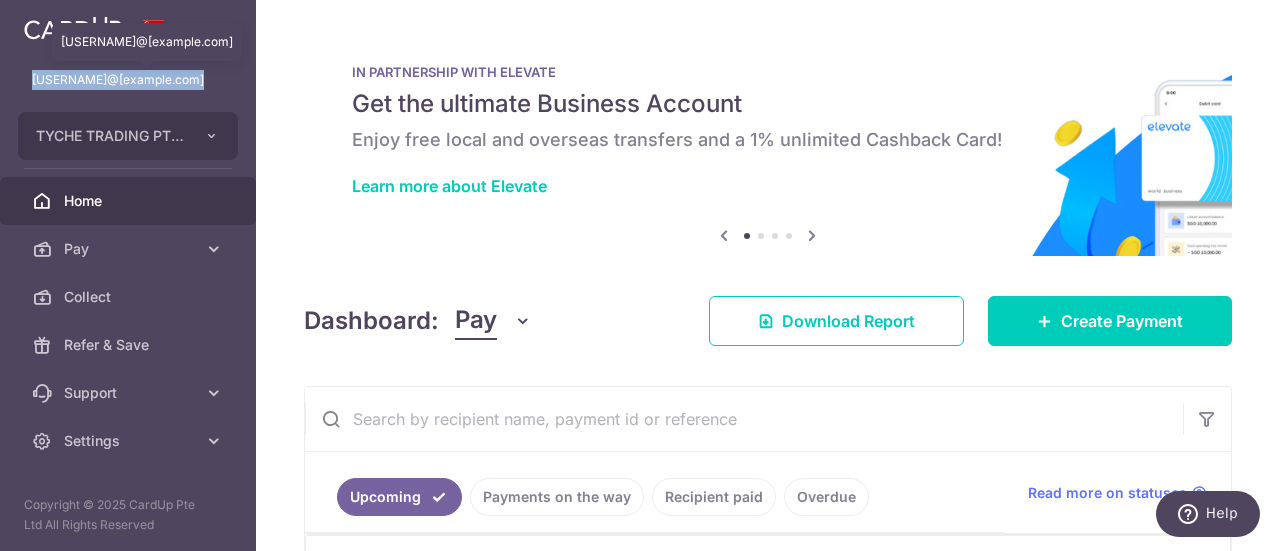 click on "[USERNAME]@[DOMAIN].com" at bounding box center [128, 80] 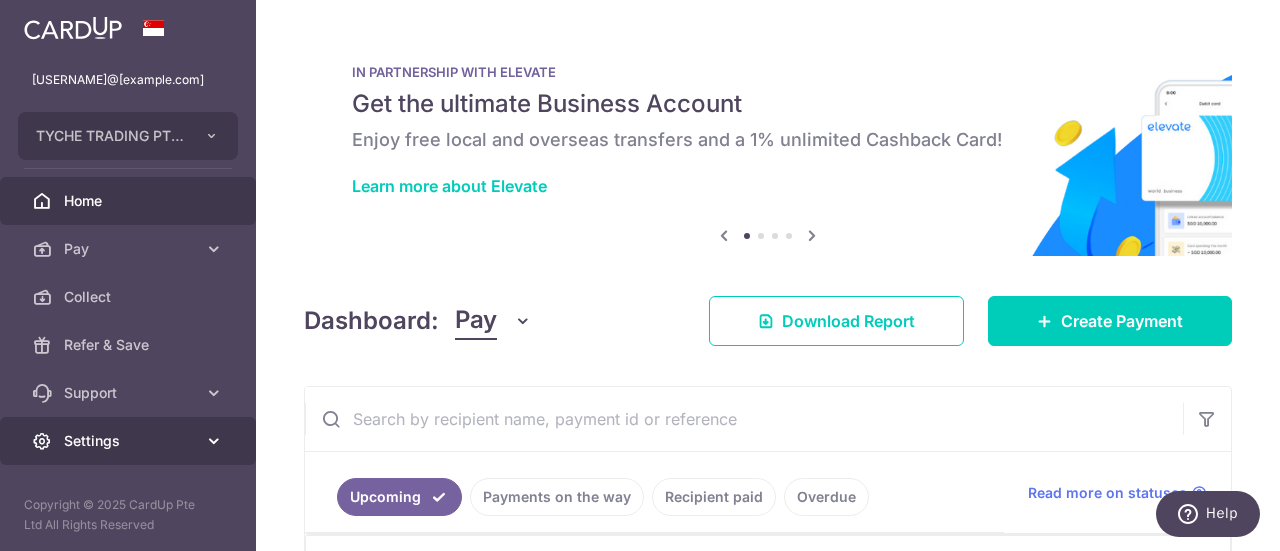 click on "Settings" at bounding box center (130, 441) 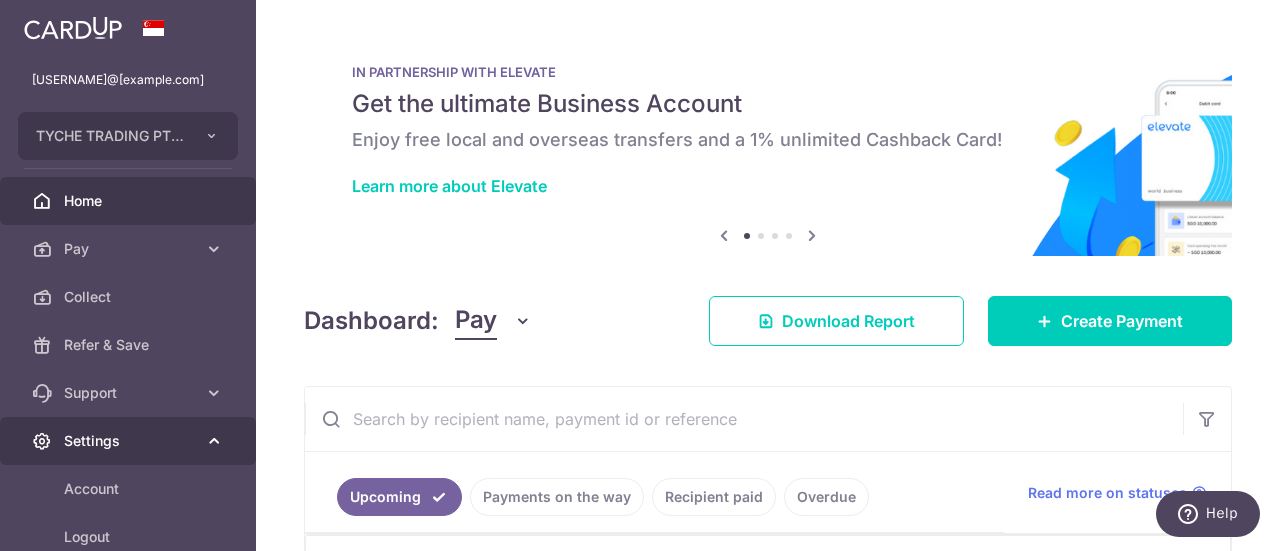 scroll, scrollTop: 114, scrollLeft: 0, axis: vertical 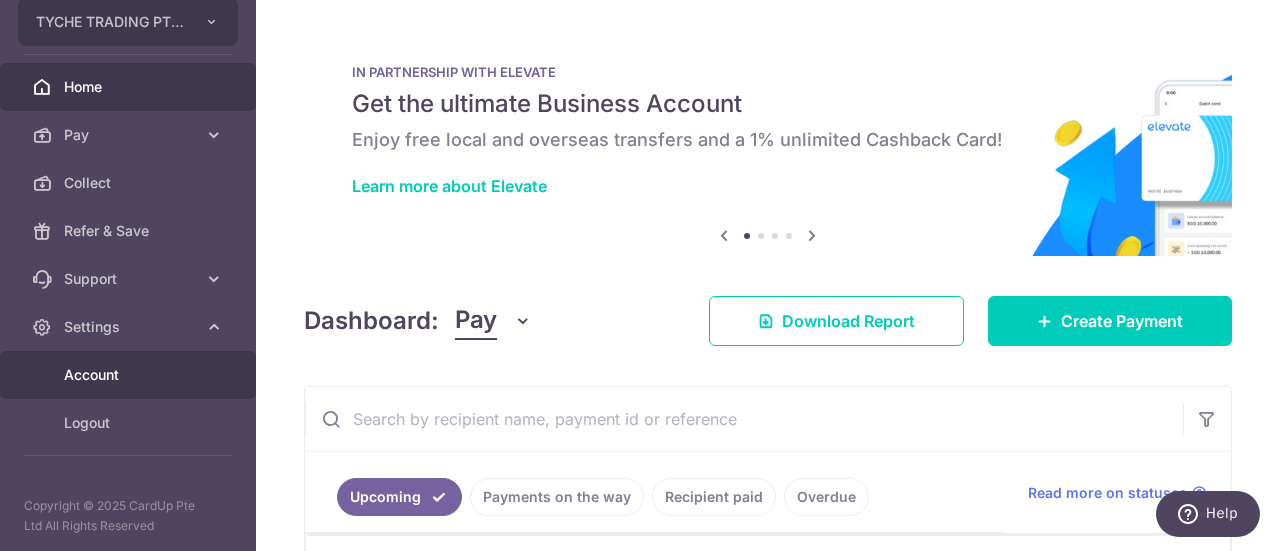 click on "Account" at bounding box center (130, 375) 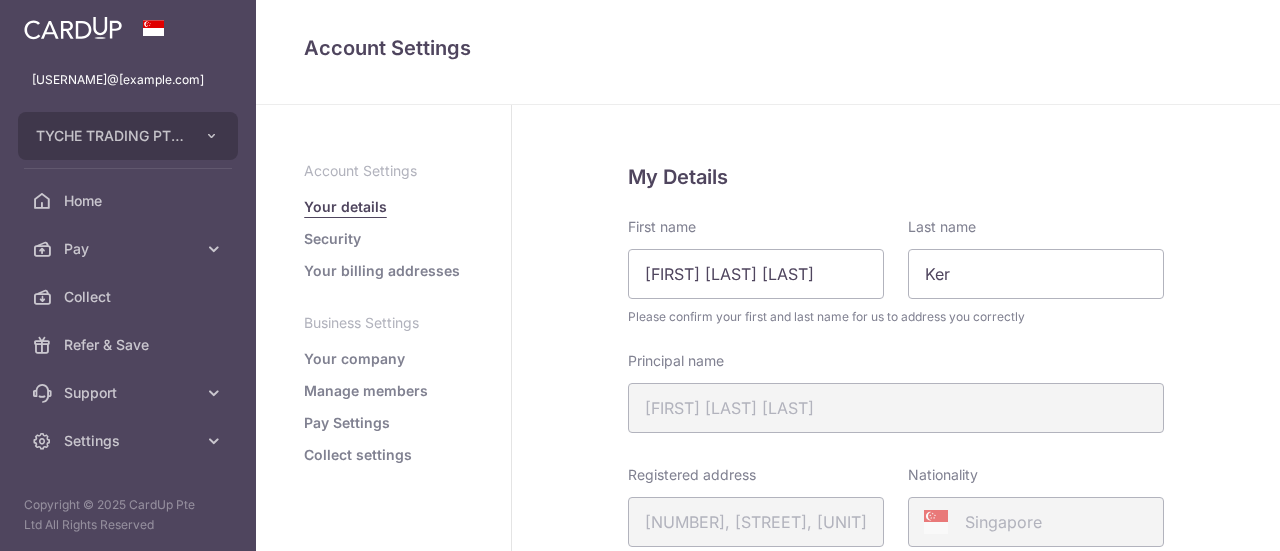 scroll, scrollTop: 0, scrollLeft: 0, axis: both 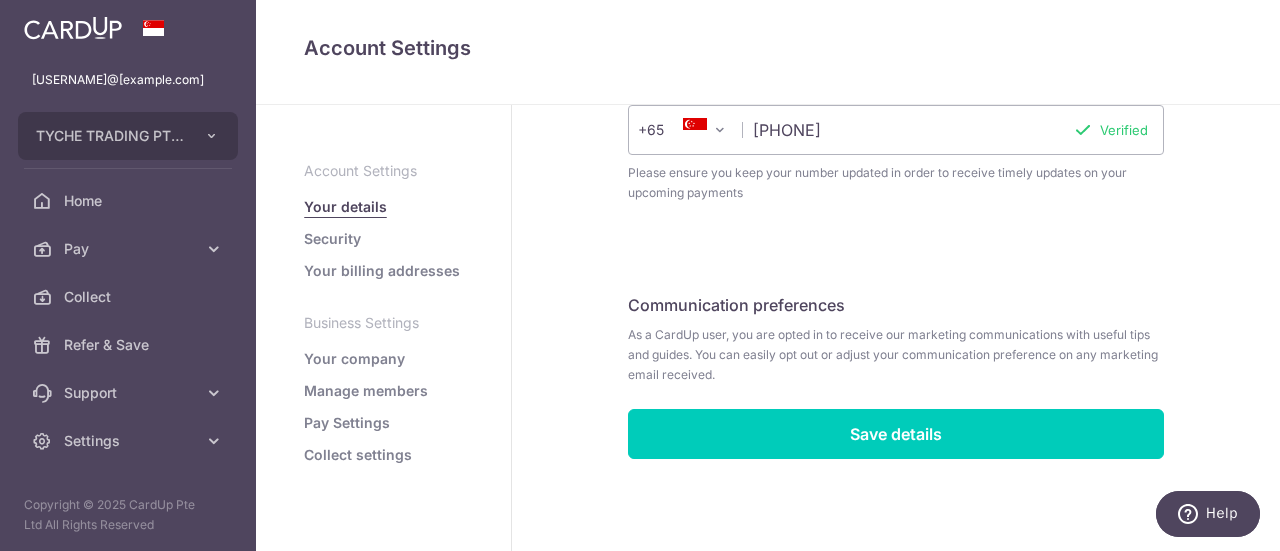 click on "Pay Settings" at bounding box center (347, 423) 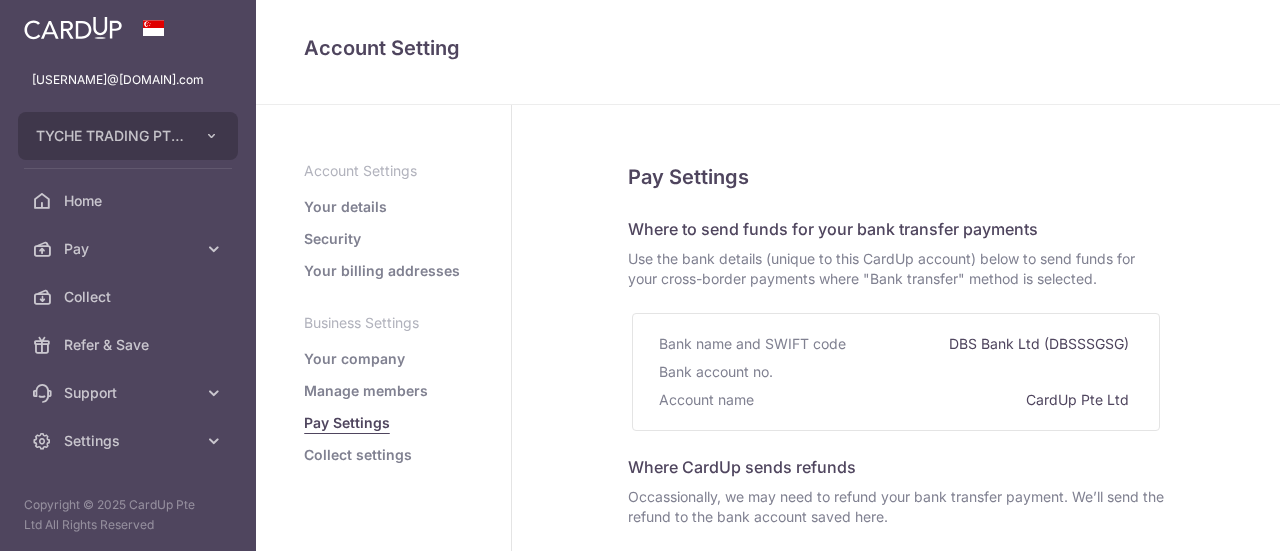 select 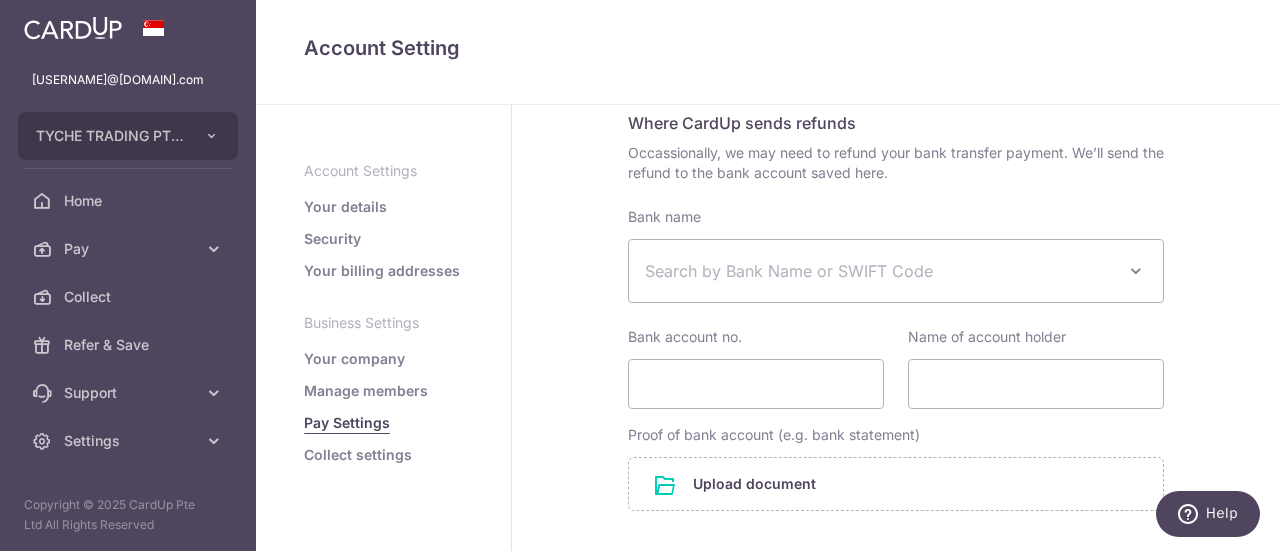 scroll, scrollTop: 0, scrollLeft: 0, axis: both 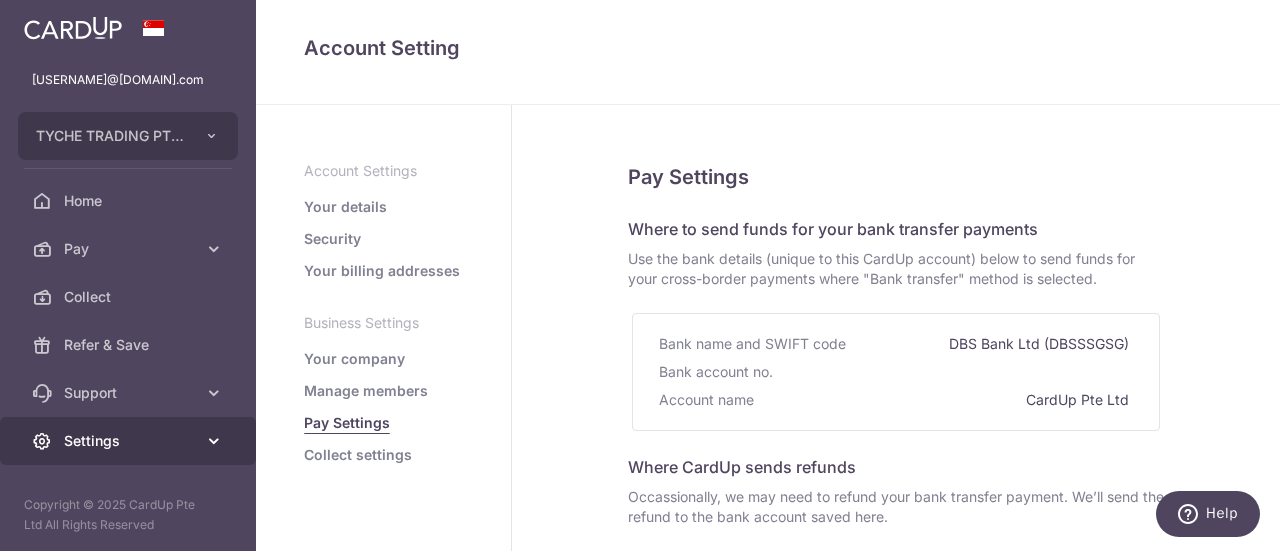 click on "Settings" at bounding box center [130, 441] 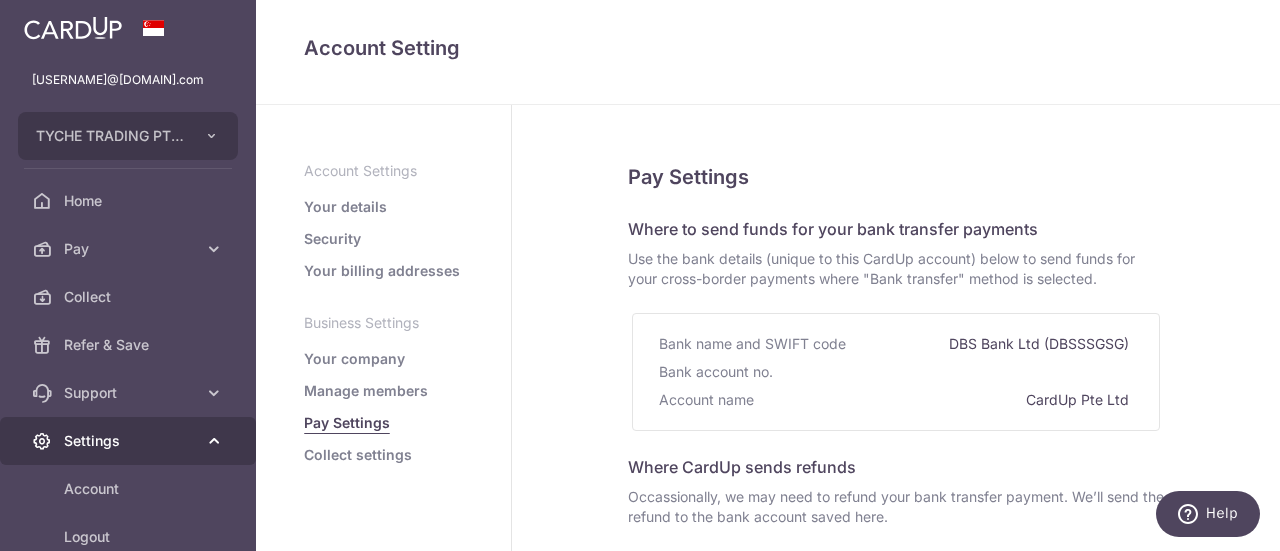 scroll, scrollTop: 114, scrollLeft: 0, axis: vertical 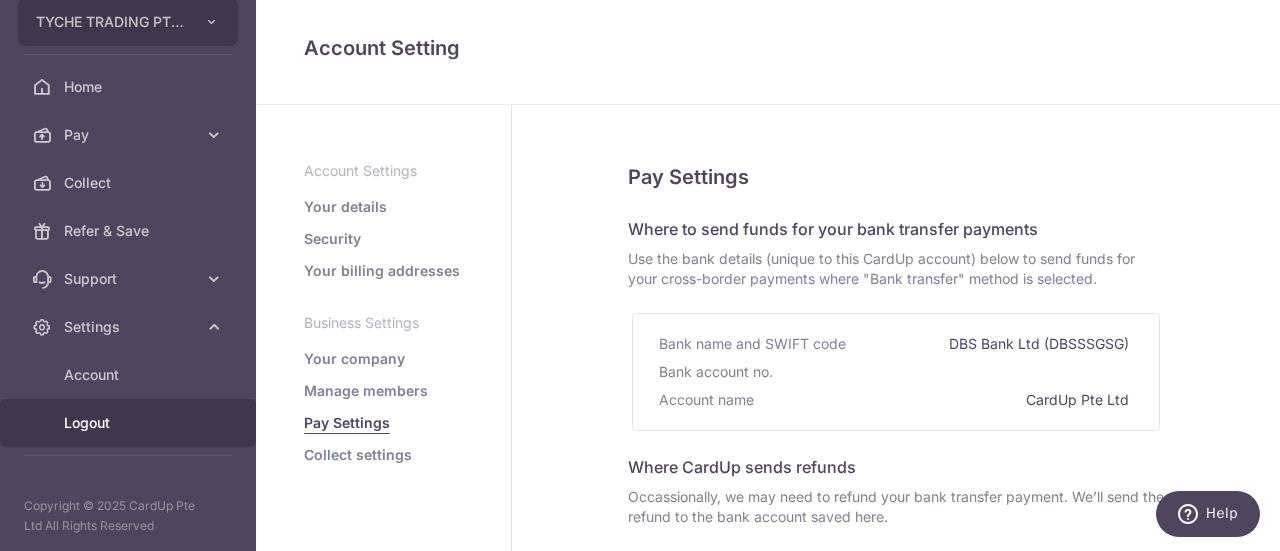click on "Logout" at bounding box center (130, 423) 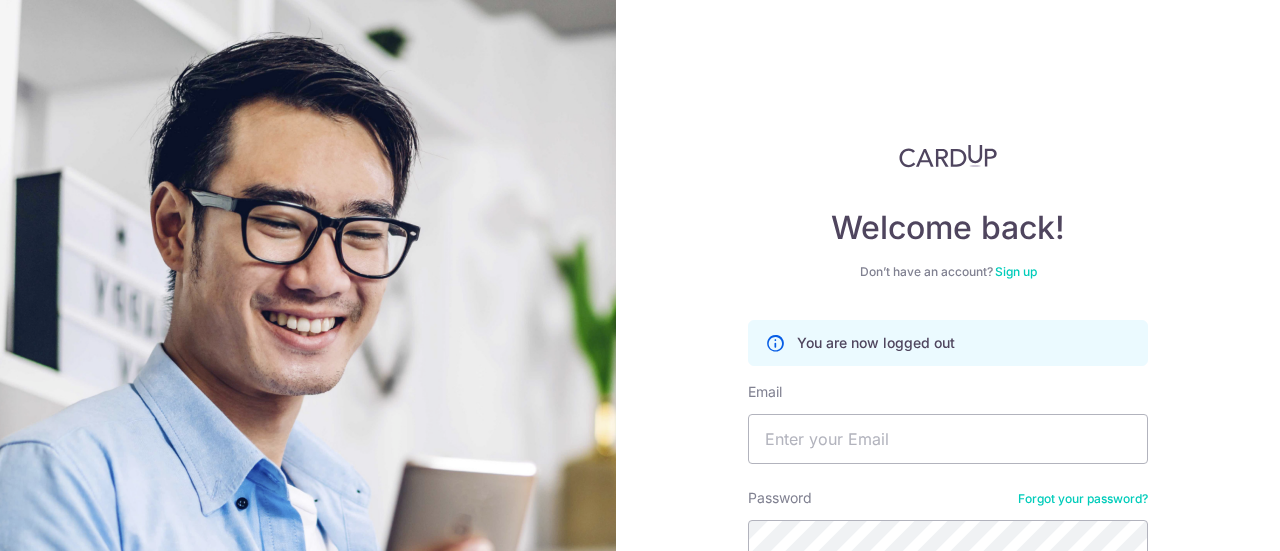 scroll, scrollTop: 0, scrollLeft: 0, axis: both 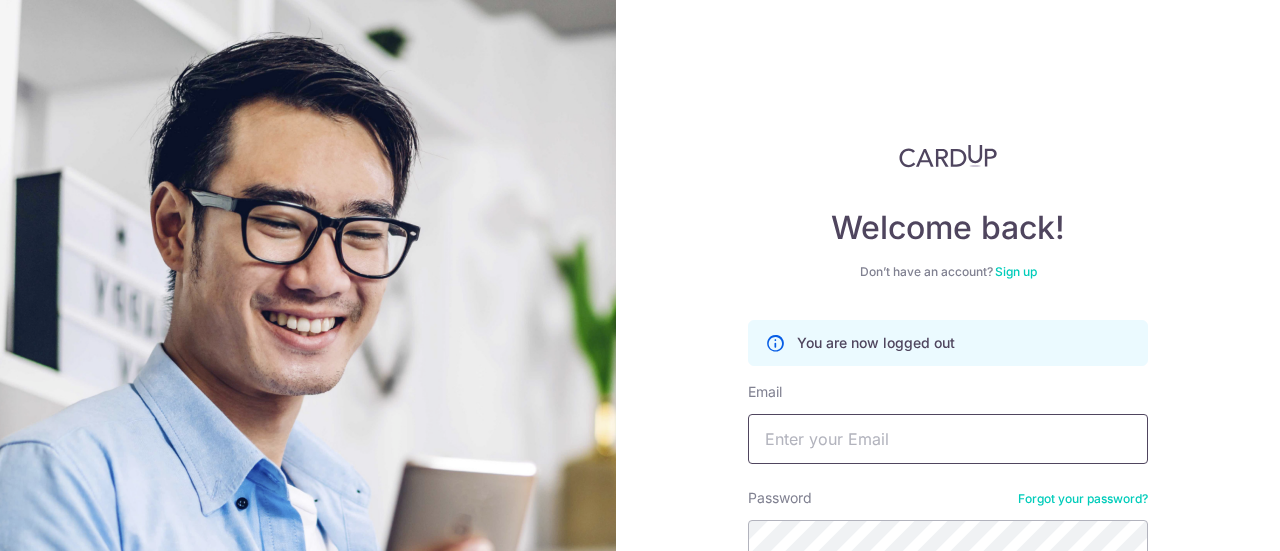 type on "[USERNAME]@example.com" 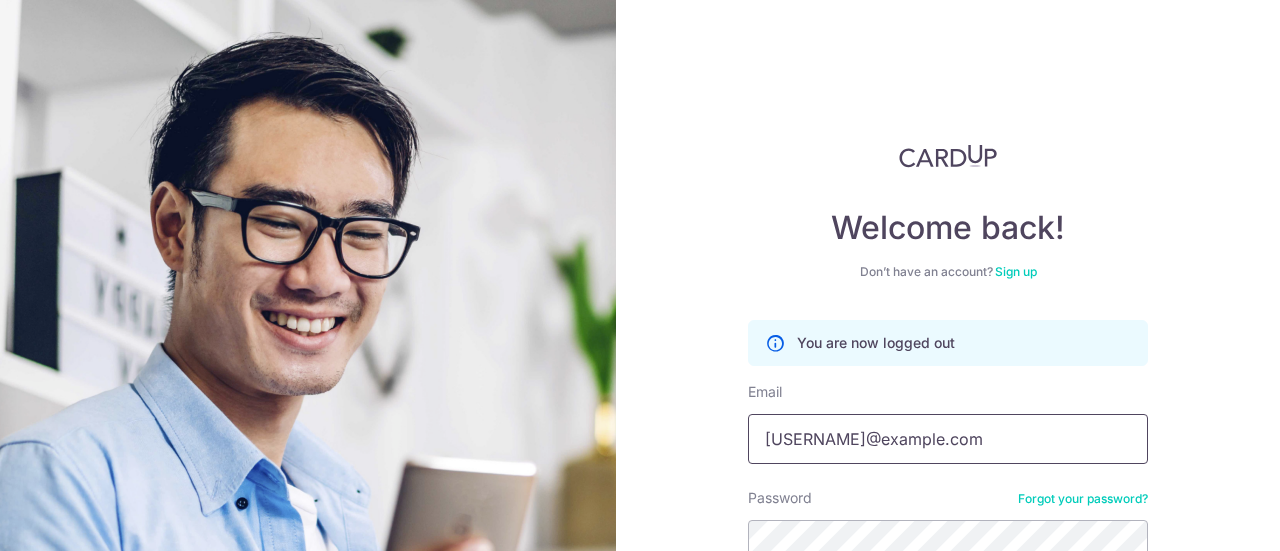 click on "[USERNAME]@example.com" at bounding box center (948, 439) 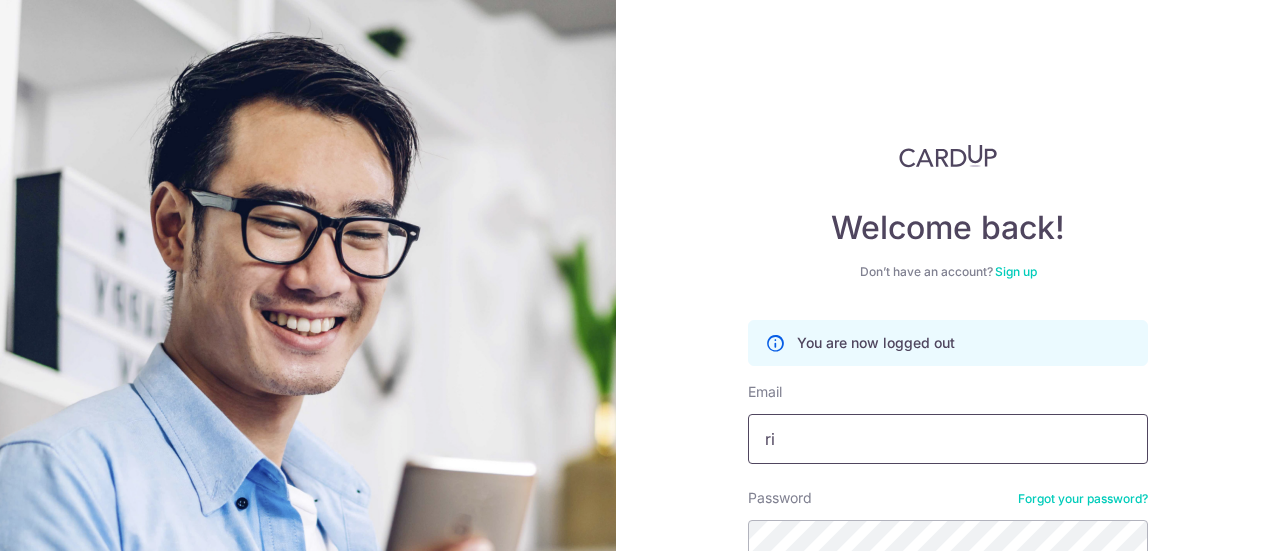 type on "r" 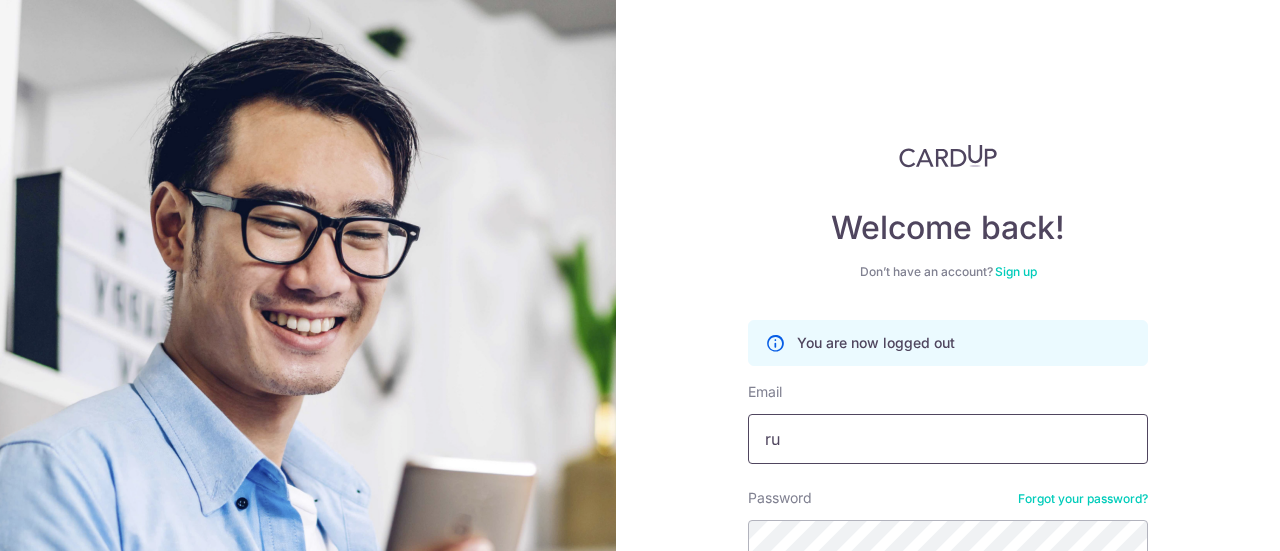 type on "r" 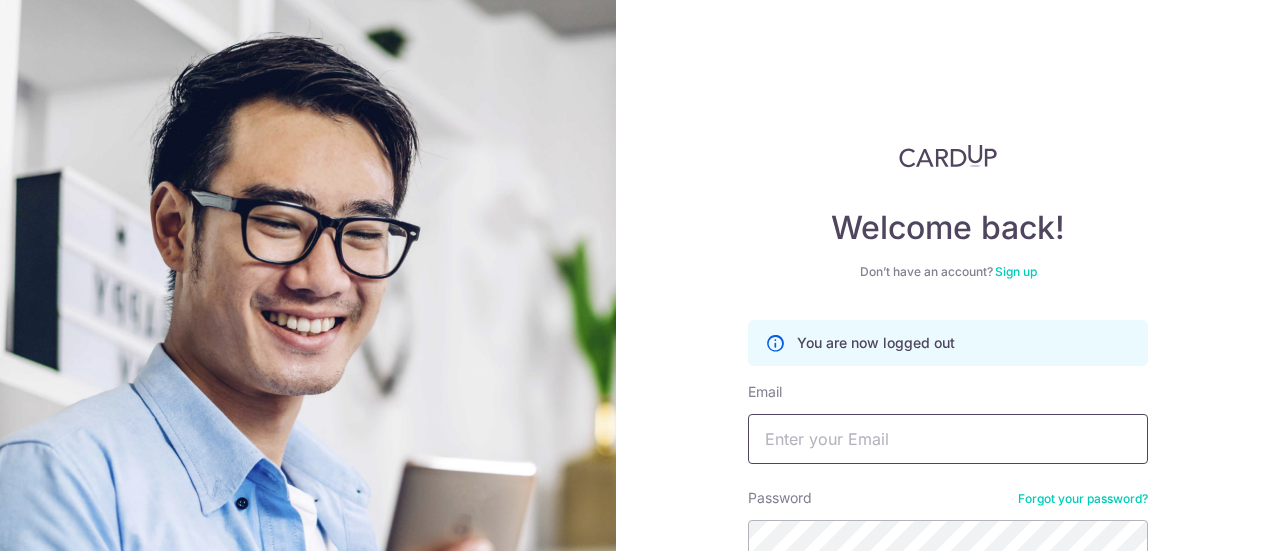 scroll, scrollTop: 203, scrollLeft: 0, axis: vertical 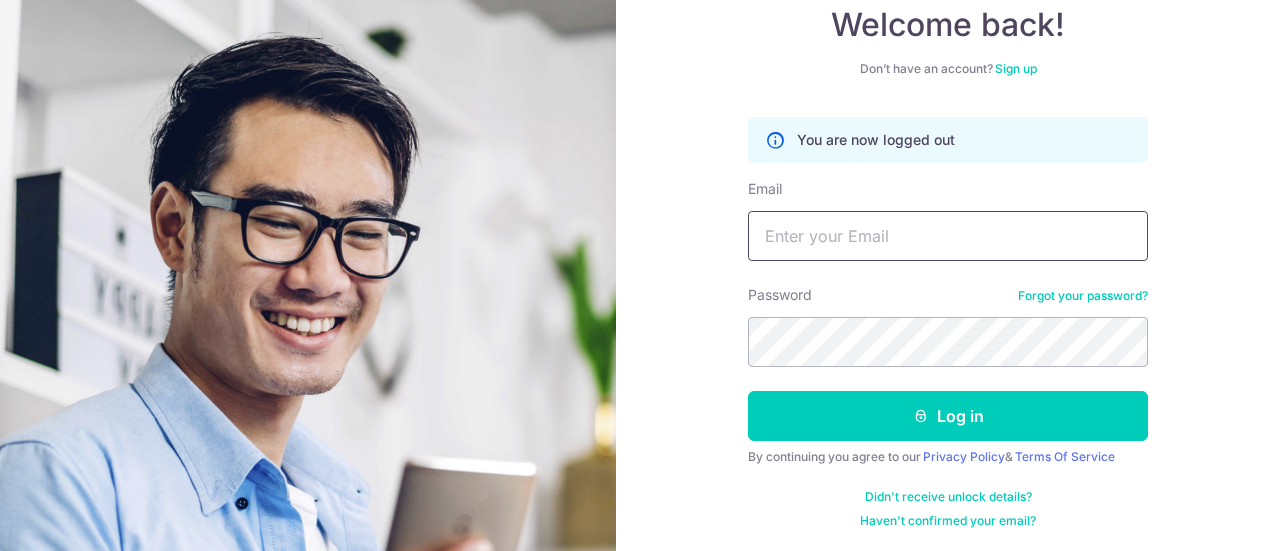 click on "Email" at bounding box center [948, 236] 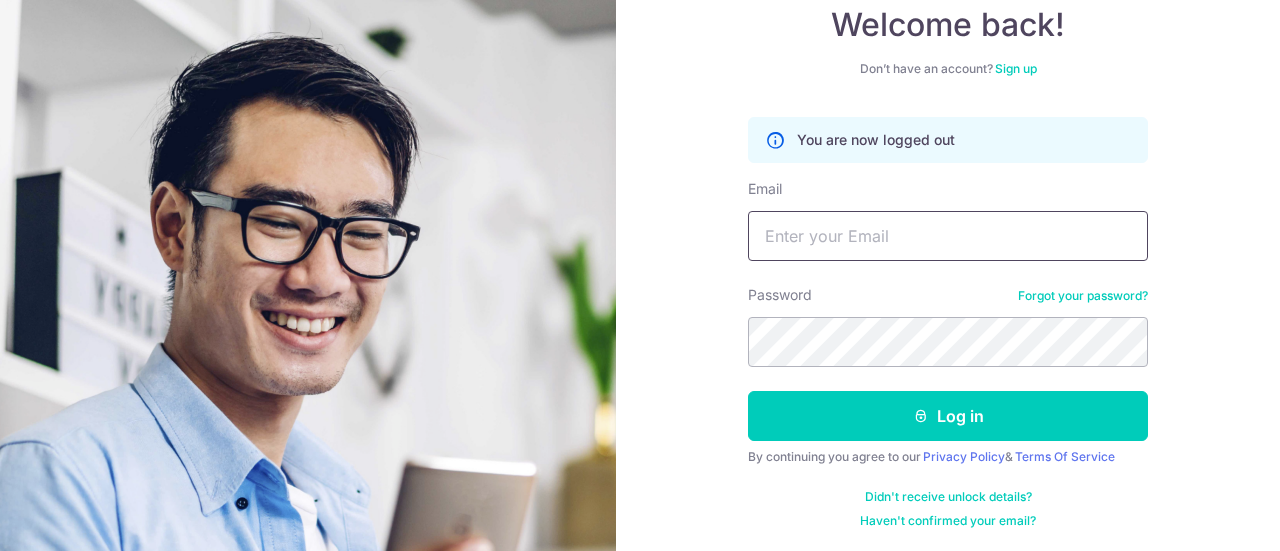 click on "Email" at bounding box center (948, 236) 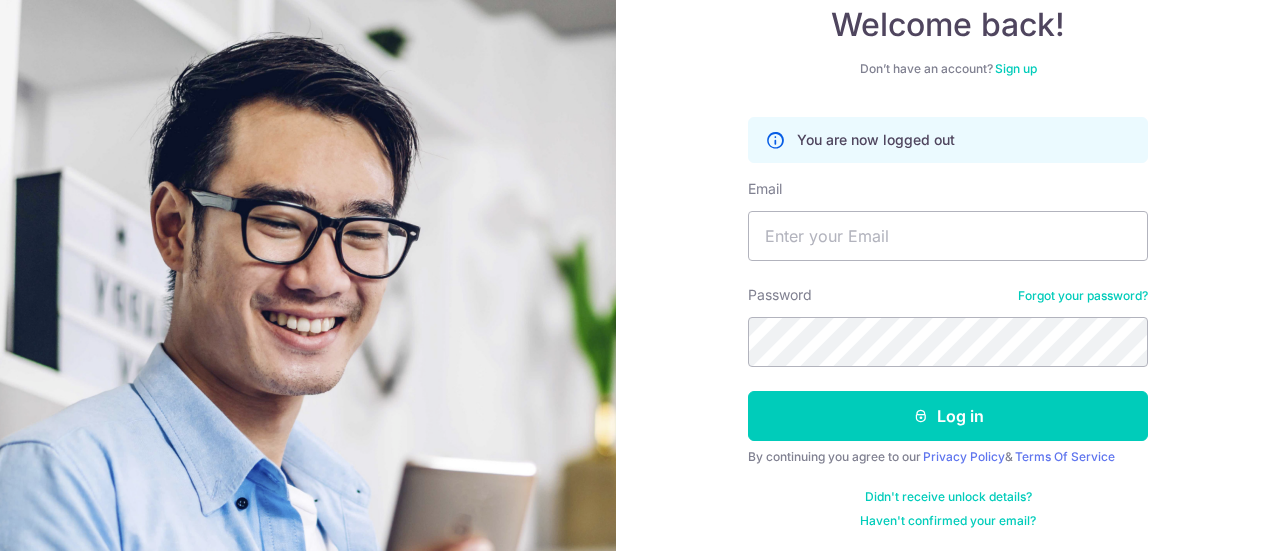 click on "Welcome back!
Don’t have an account?  Sign up
You are now logged out
Email
Password
Forgot your password?
Log in
By continuing you agree to our
Privacy Policy
&  Terms Of Service
Didn't receive unlock details?
Haven't confirmed your email?" at bounding box center [948, 235] 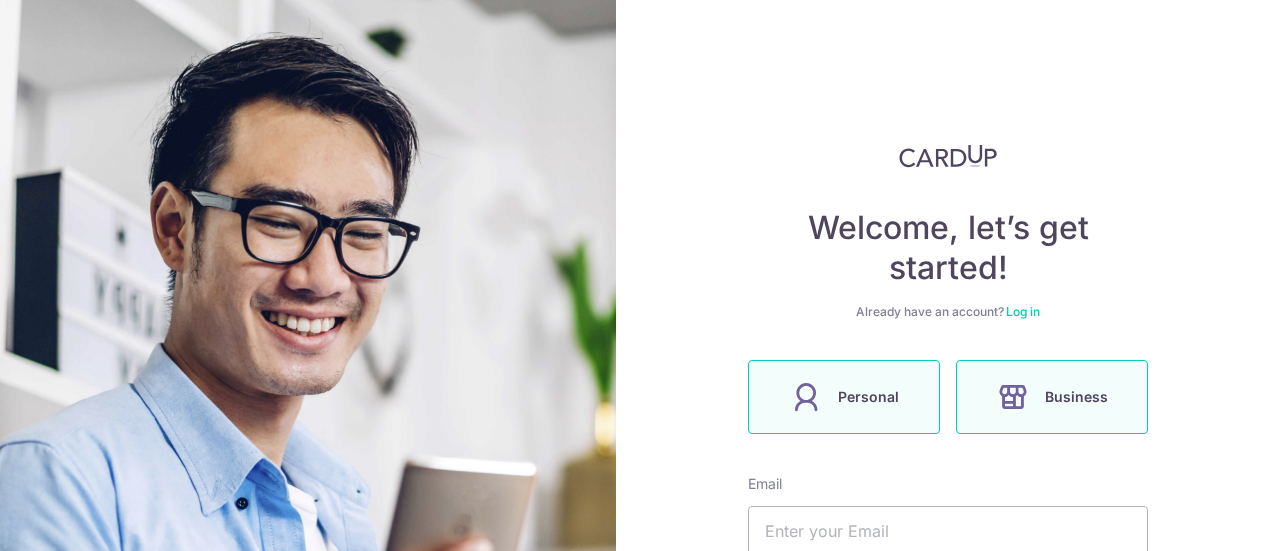 click at bounding box center (806, 397) 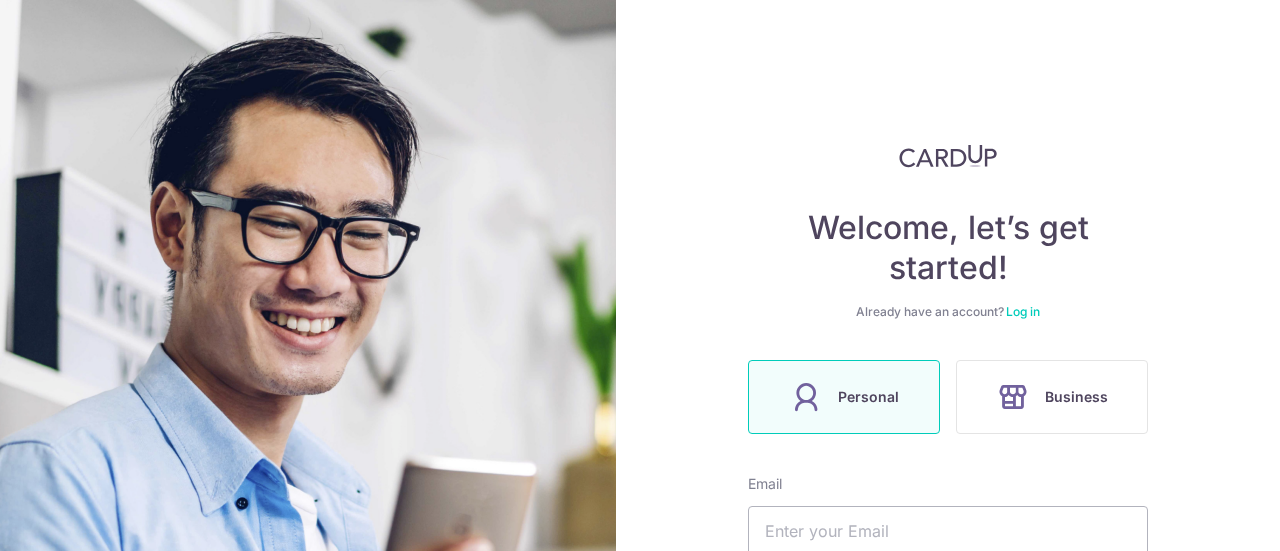 scroll, scrollTop: 186, scrollLeft: 0, axis: vertical 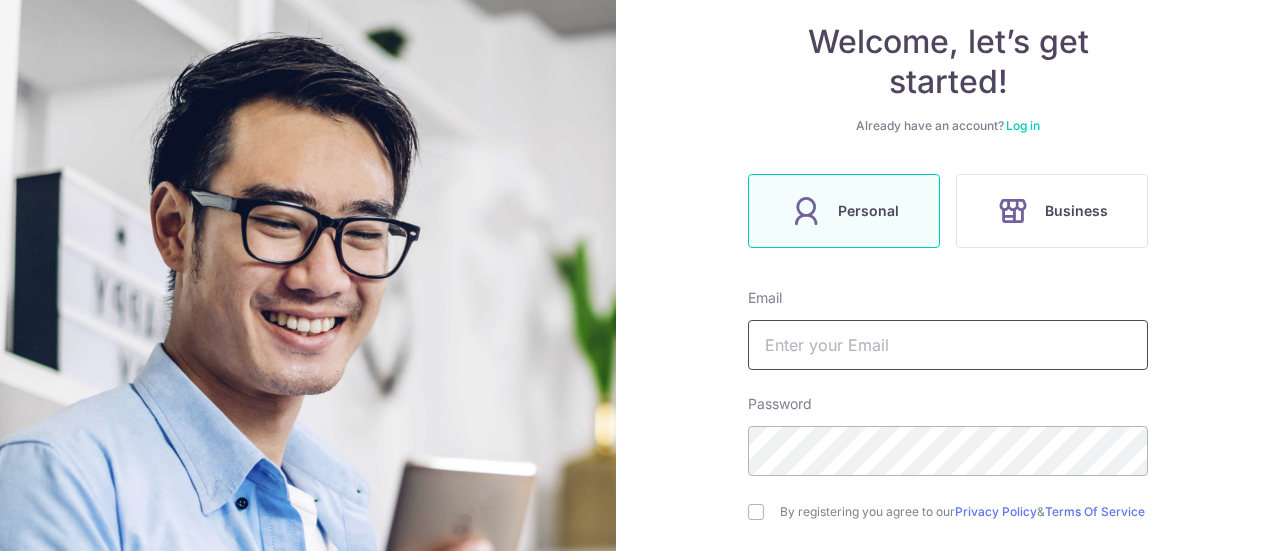 click at bounding box center (948, 345) 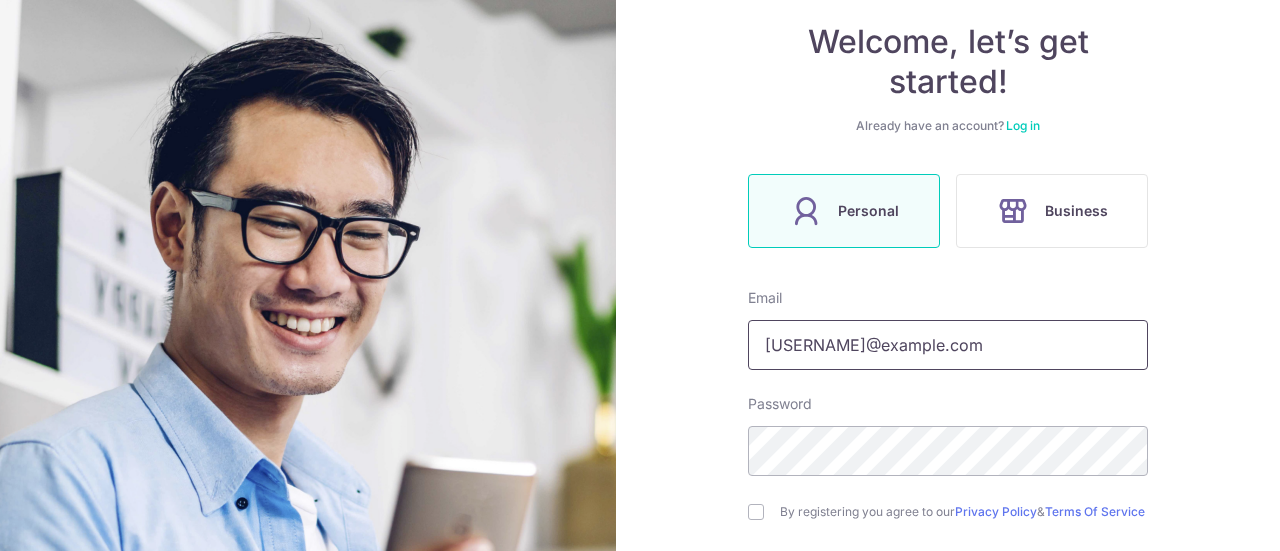 type on "ritajemair@gmail.com" 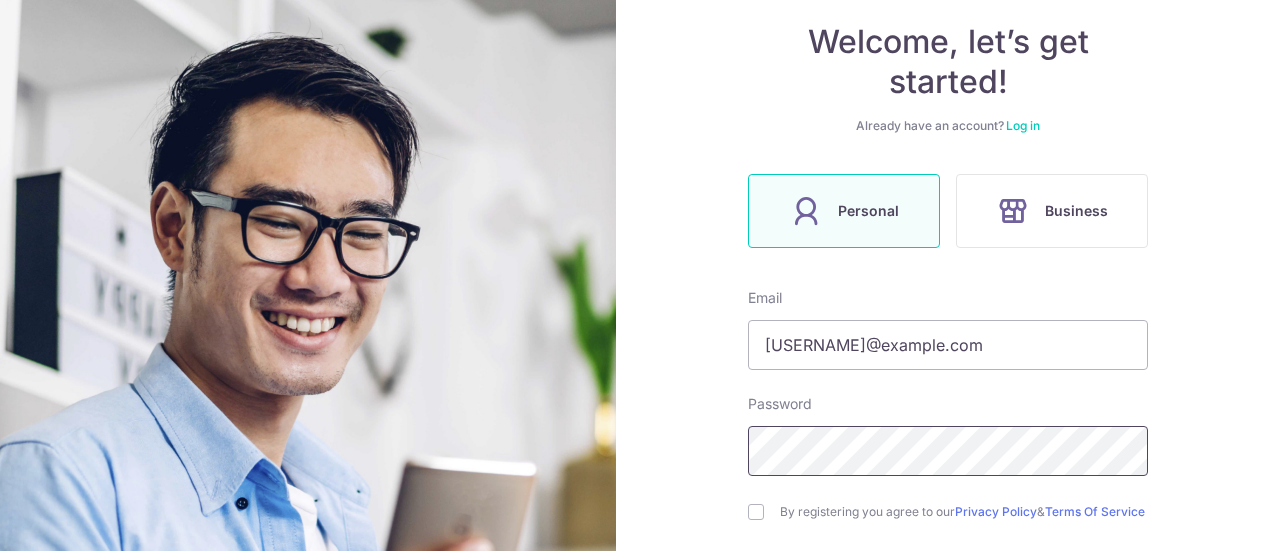 scroll, scrollTop: 368, scrollLeft: 0, axis: vertical 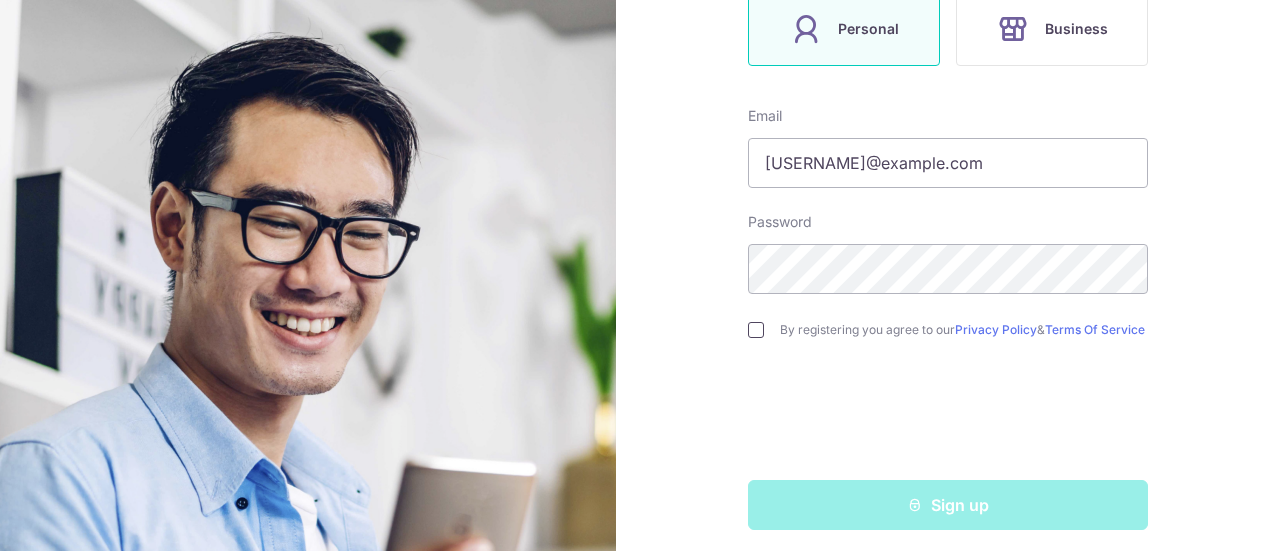 click at bounding box center (756, 330) 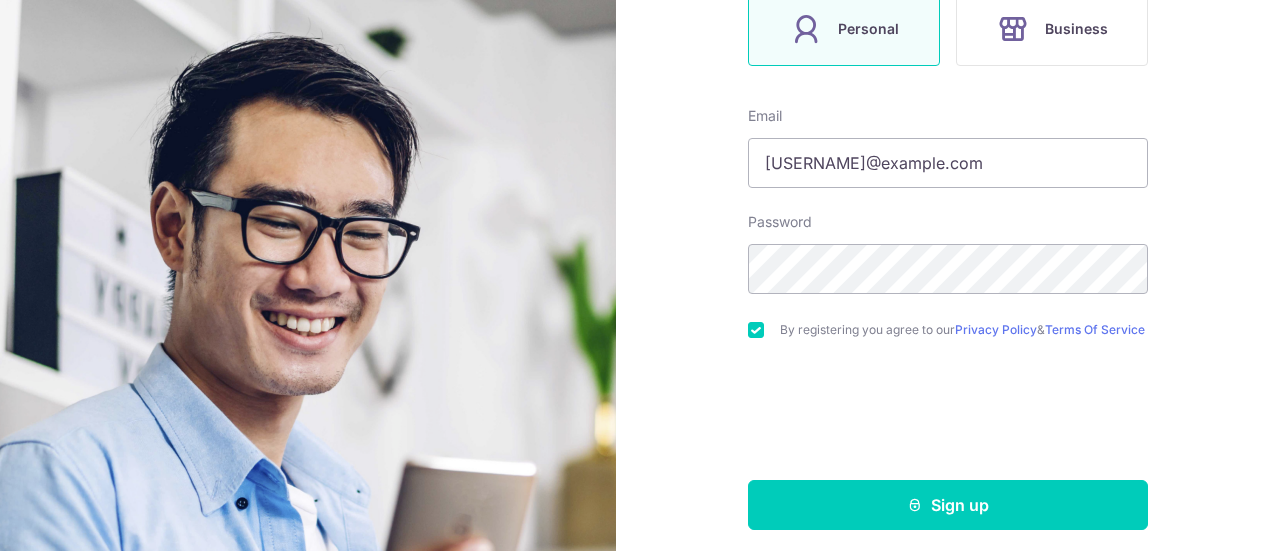 scroll, scrollTop: 385, scrollLeft: 0, axis: vertical 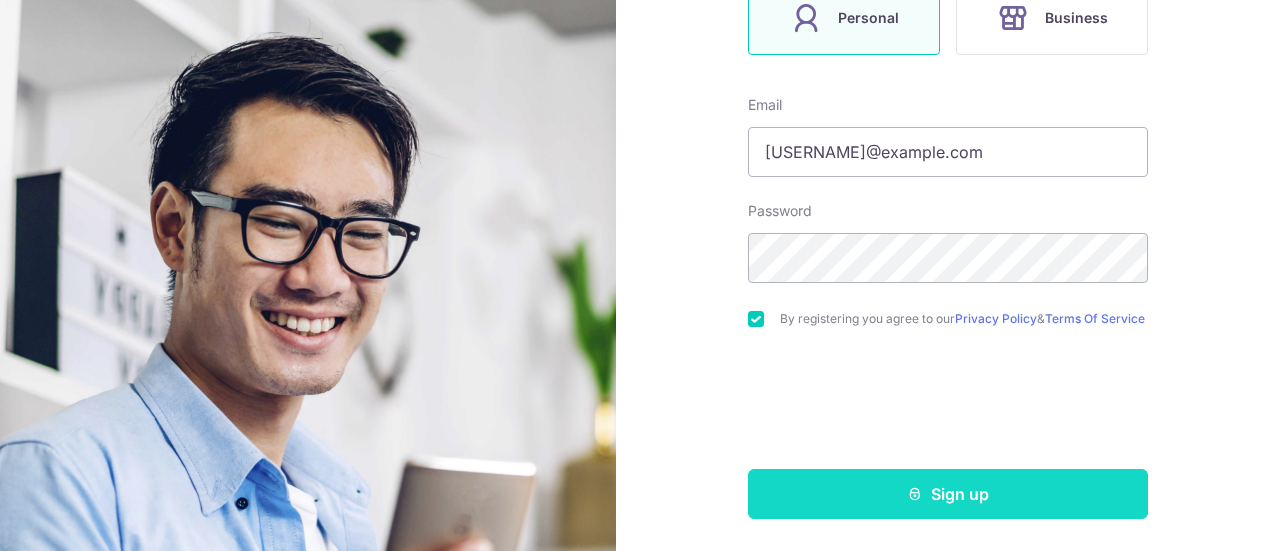 click on "Sign up" at bounding box center (948, 494) 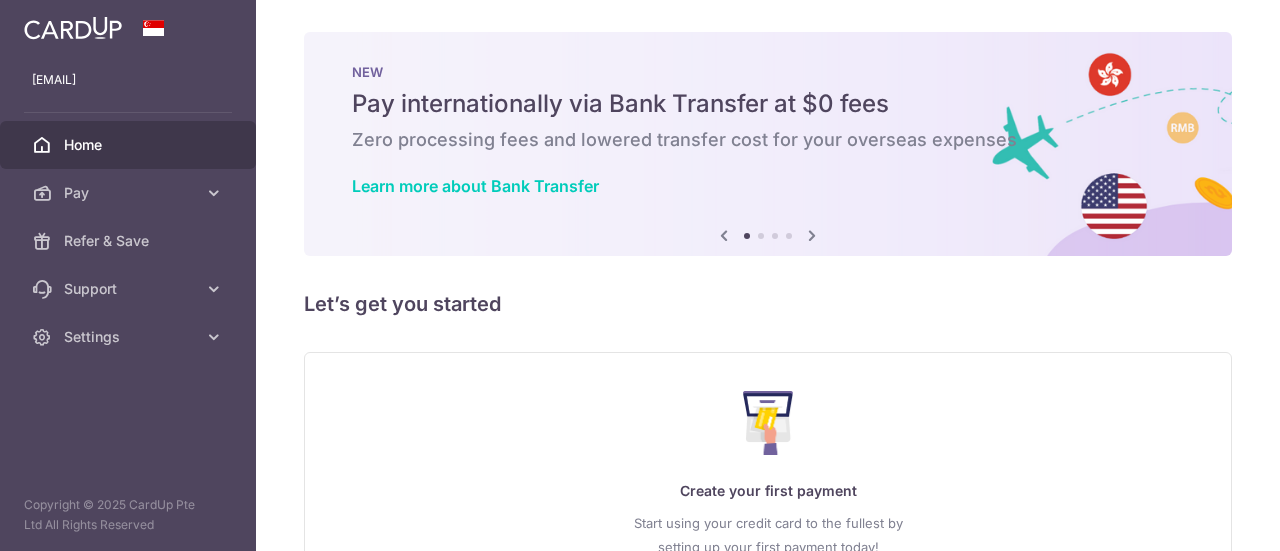 scroll, scrollTop: 0, scrollLeft: 0, axis: both 